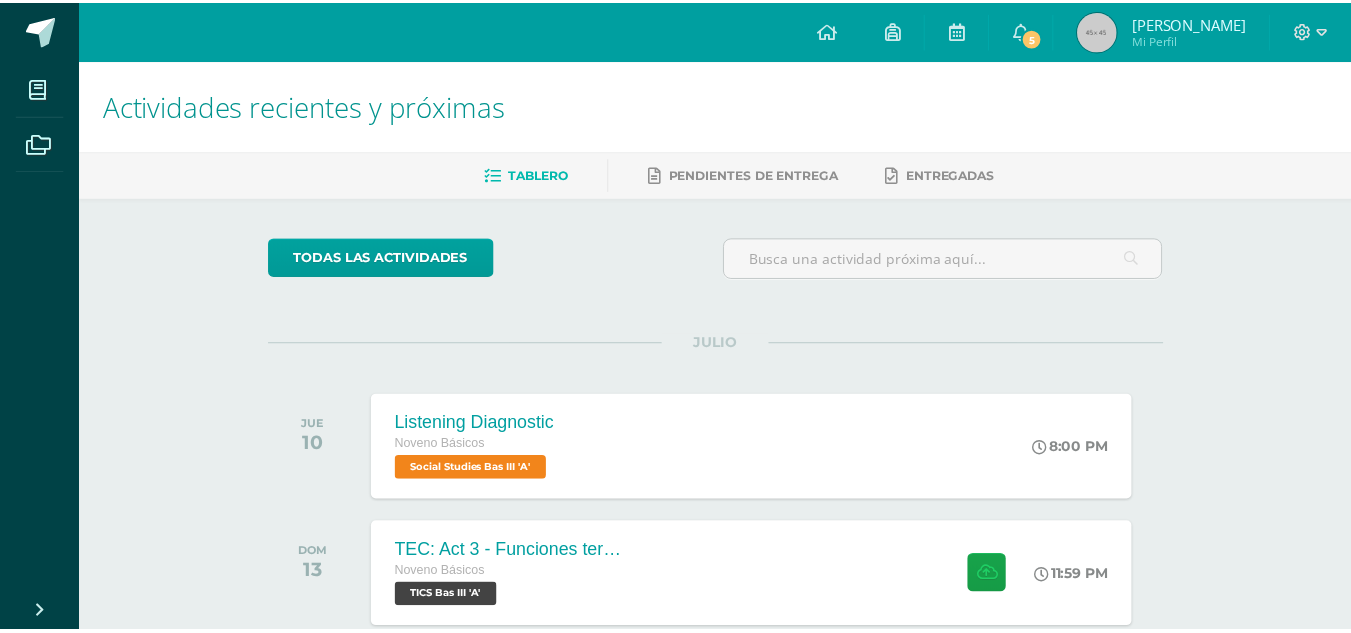 scroll, scrollTop: 0, scrollLeft: 0, axis: both 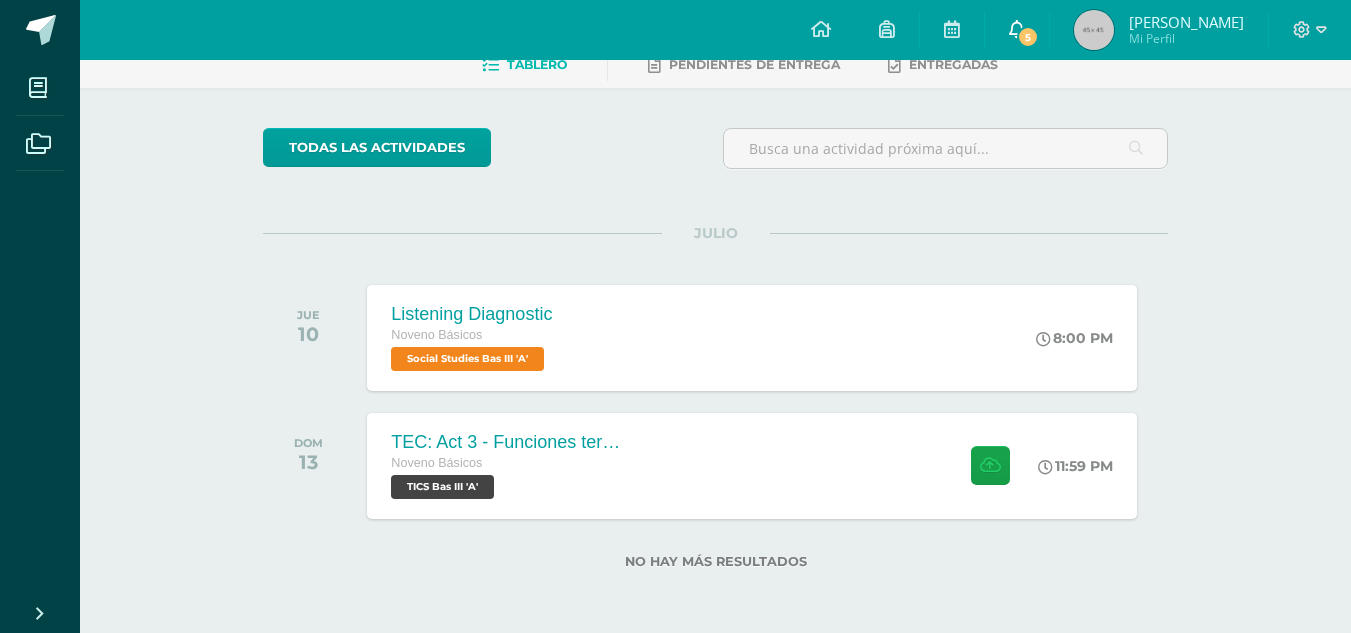 click on "5" at bounding box center (1017, 30) 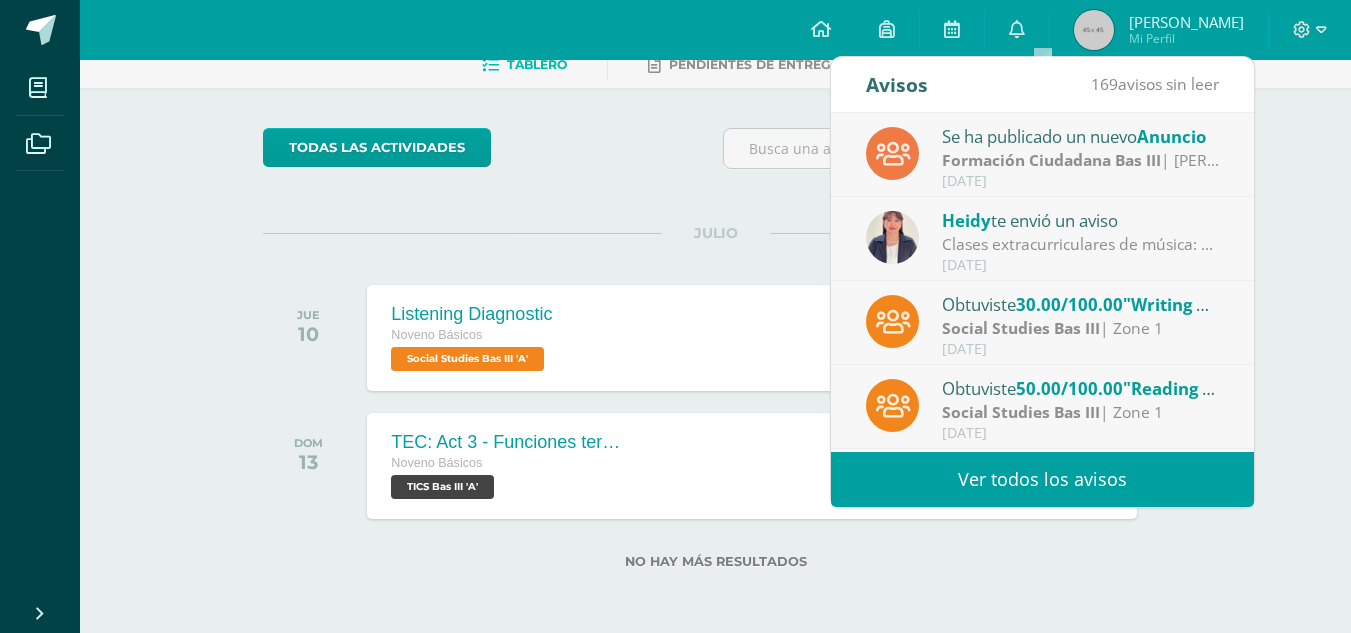 click on "Formación Ciudadana  Bas III" at bounding box center [1051, 160] 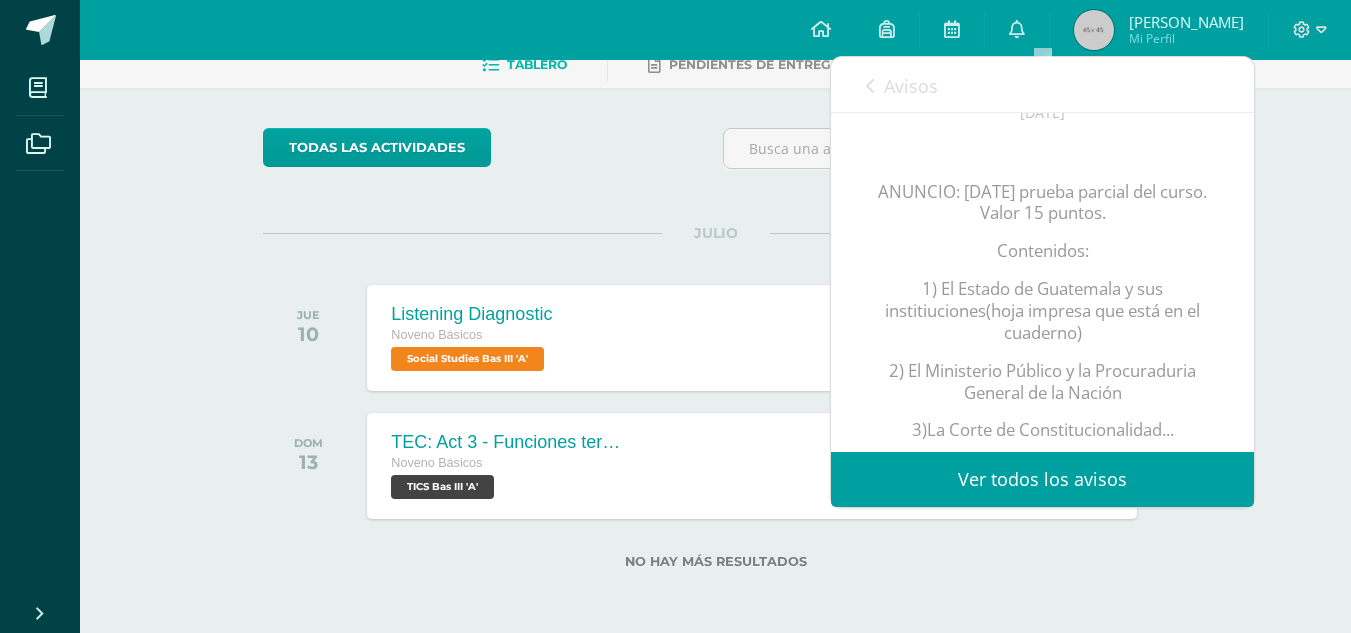 scroll, scrollTop: 240, scrollLeft: 0, axis: vertical 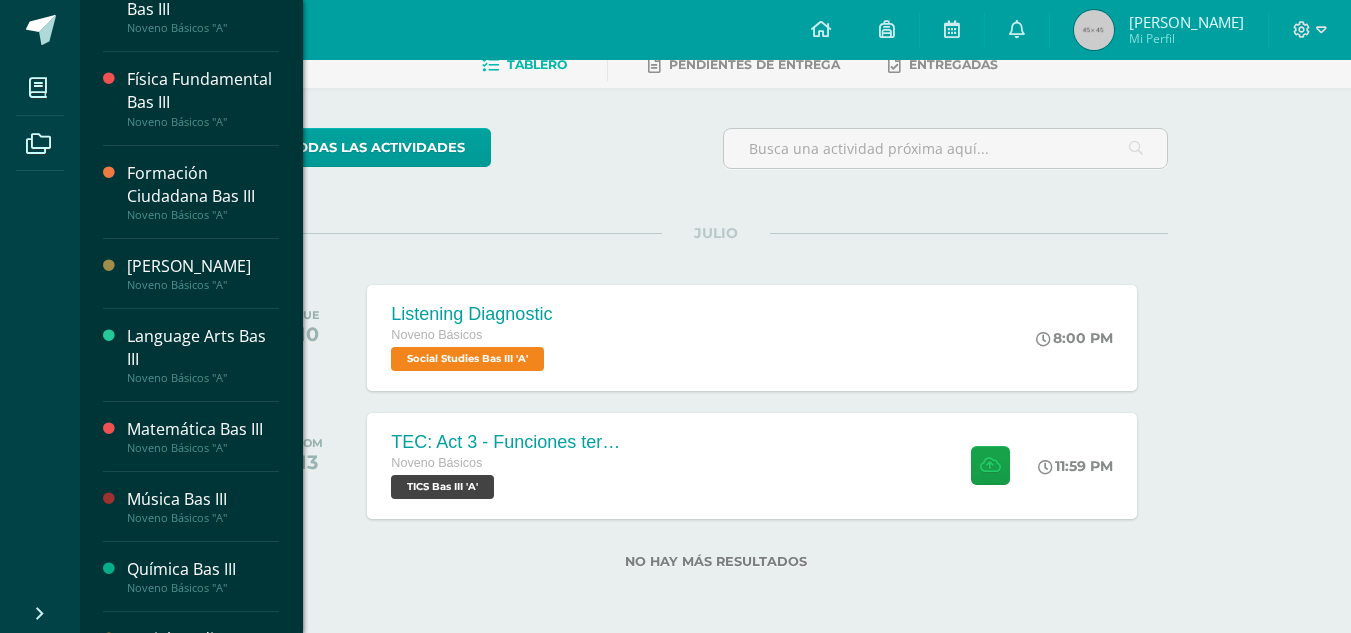 click on "Noveno
Básicos
"A"" at bounding box center (203, 448) 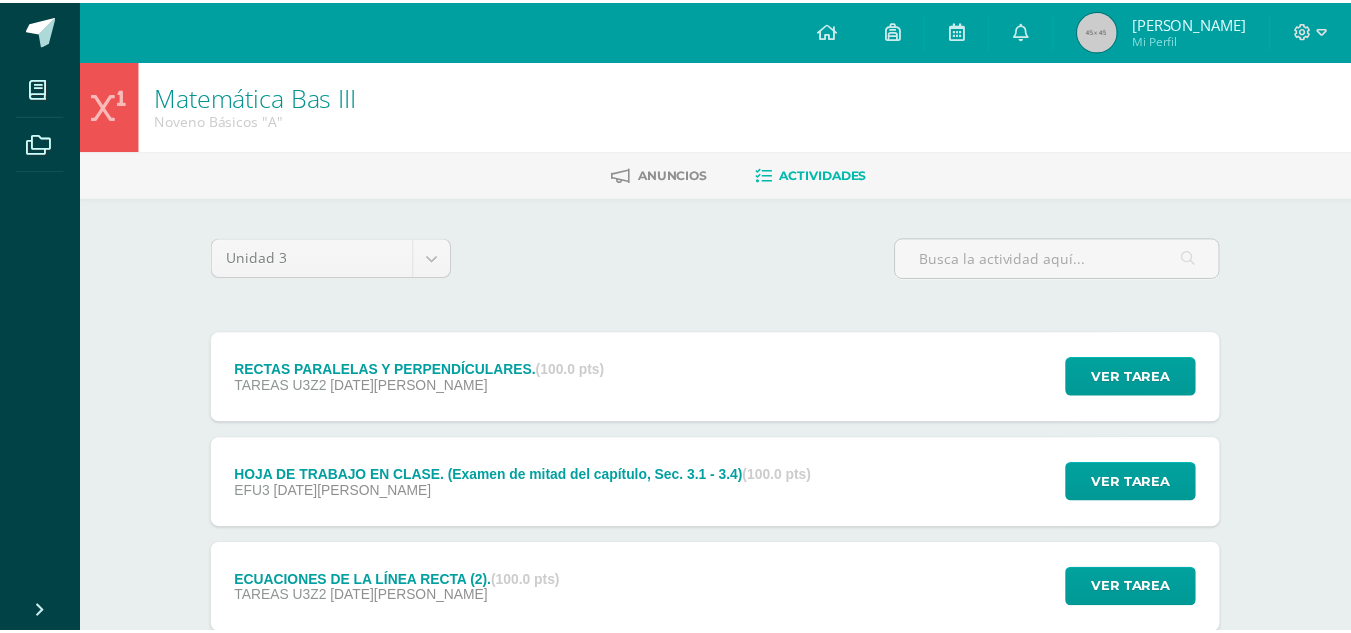 scroll, scrollTop: 0, scrollLeft: 0, axis: both 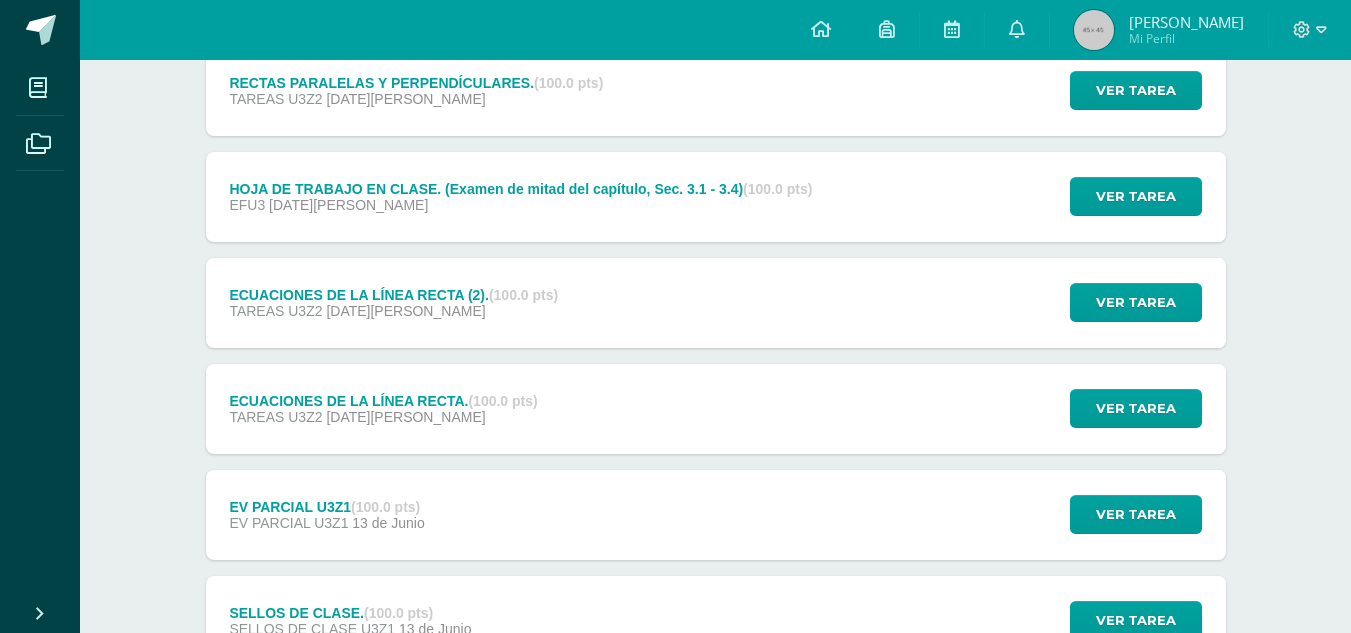 click on "(100.0 pts)" at bounding box center [523, 295] 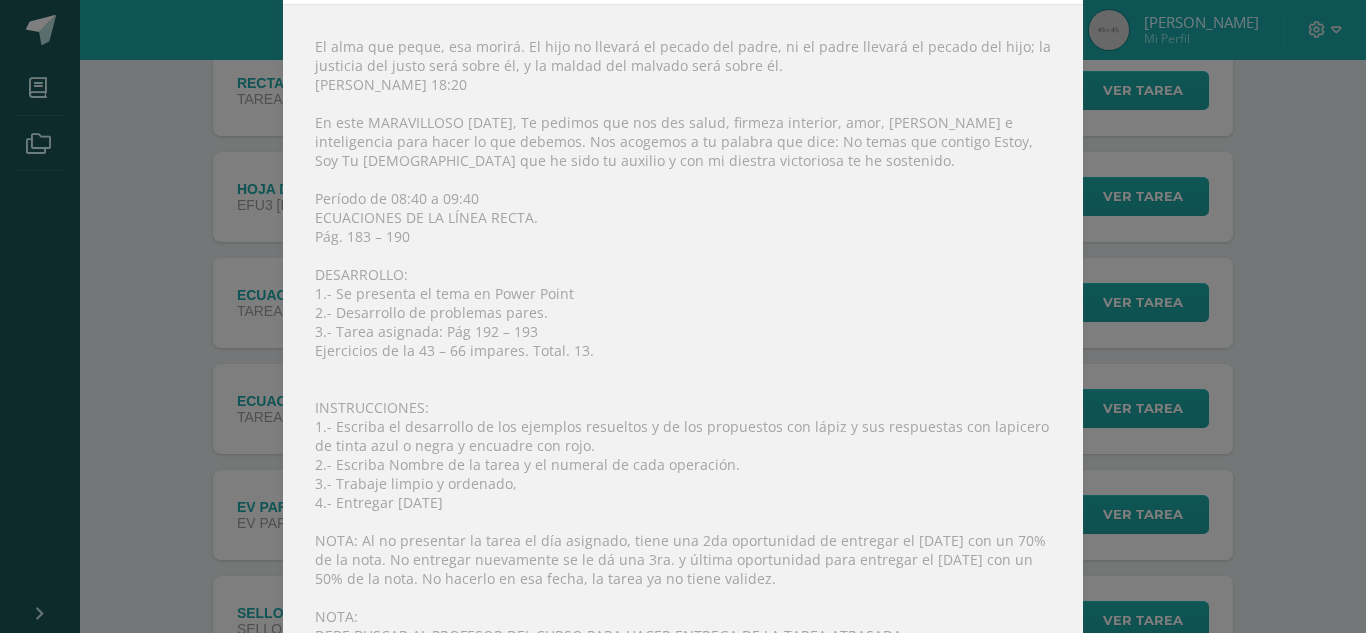 scroll, scrollTop: 41, scrollLeft: 0, axis: vertical 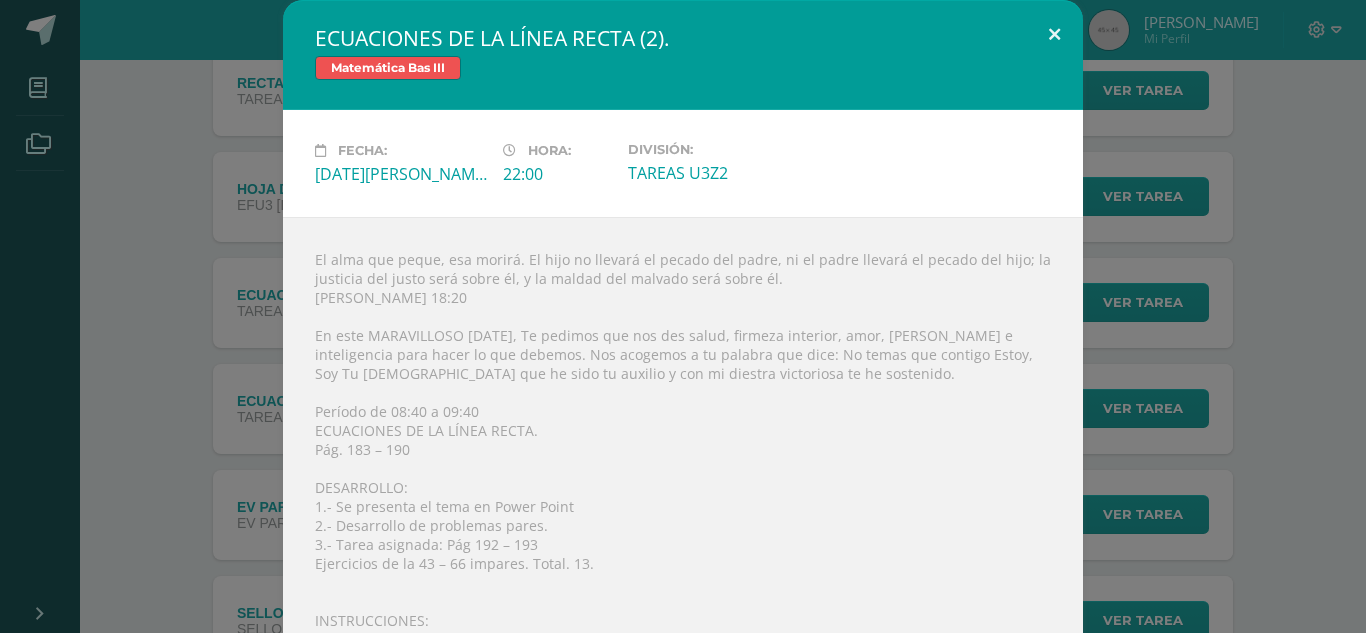 click at bounding box center (1054, 34) 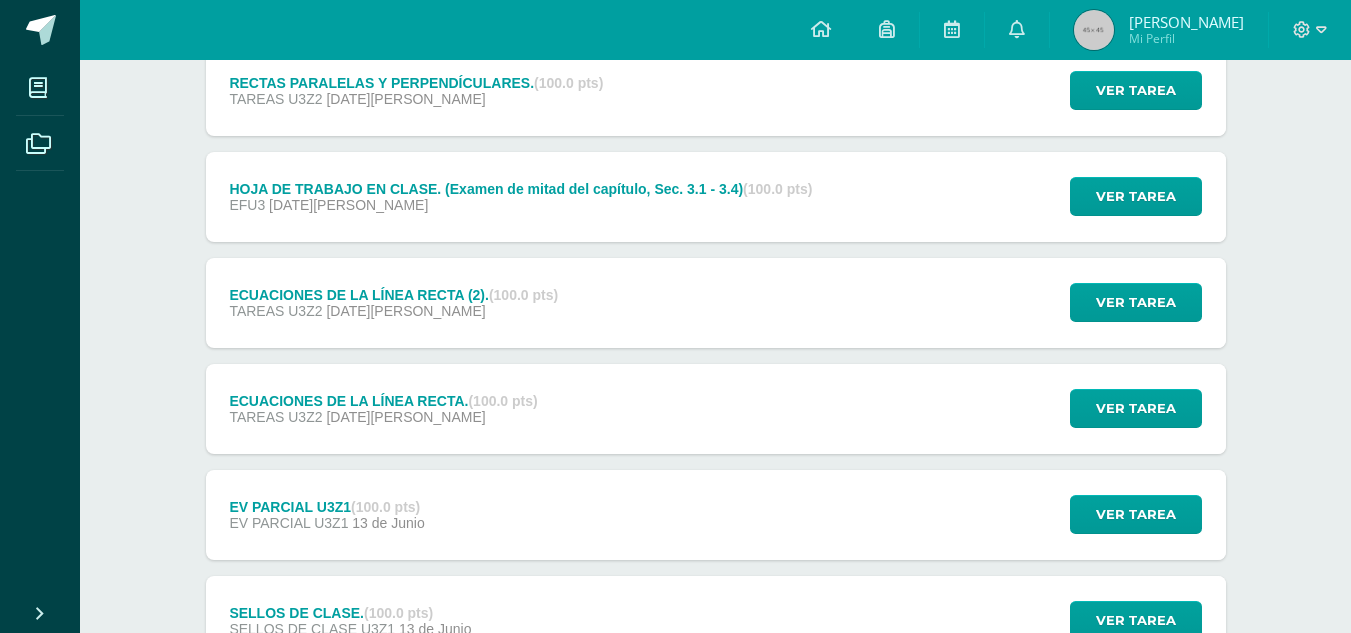 click on "ECUACIONES DE LA LÍNEA RECTA (2).  (100.0 pts)
TAREAS U3Z2
03 de Julio" at bounding box center [394, 303] 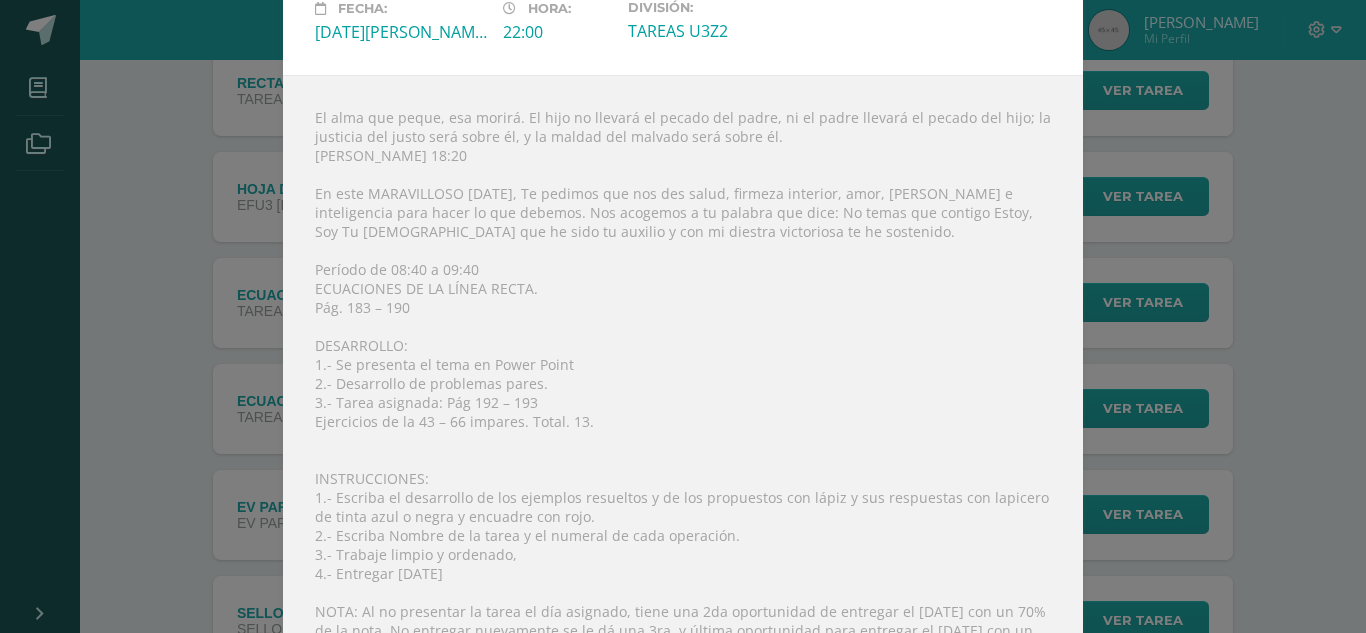 scroll, scrollTop: 143, scrollLeft: 0, axis: vertical 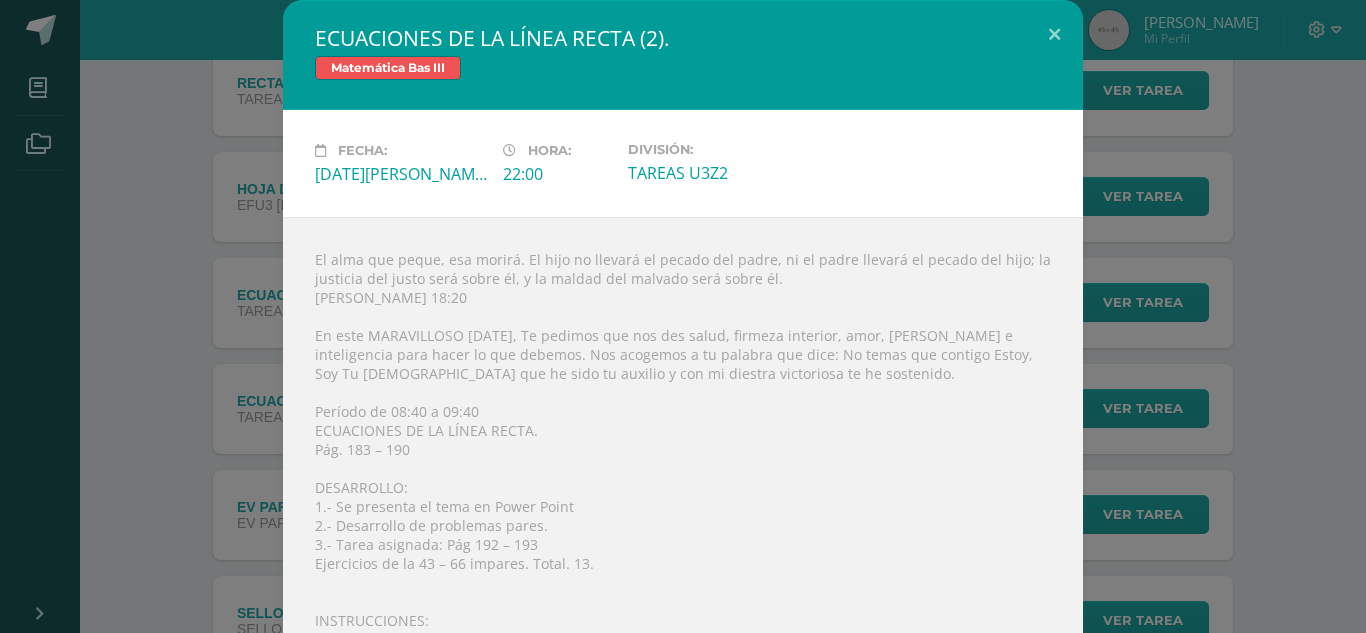 click on "ECUACIONES DE LA LÍNEA RECTA (2)." at bounding box center (683, 38) 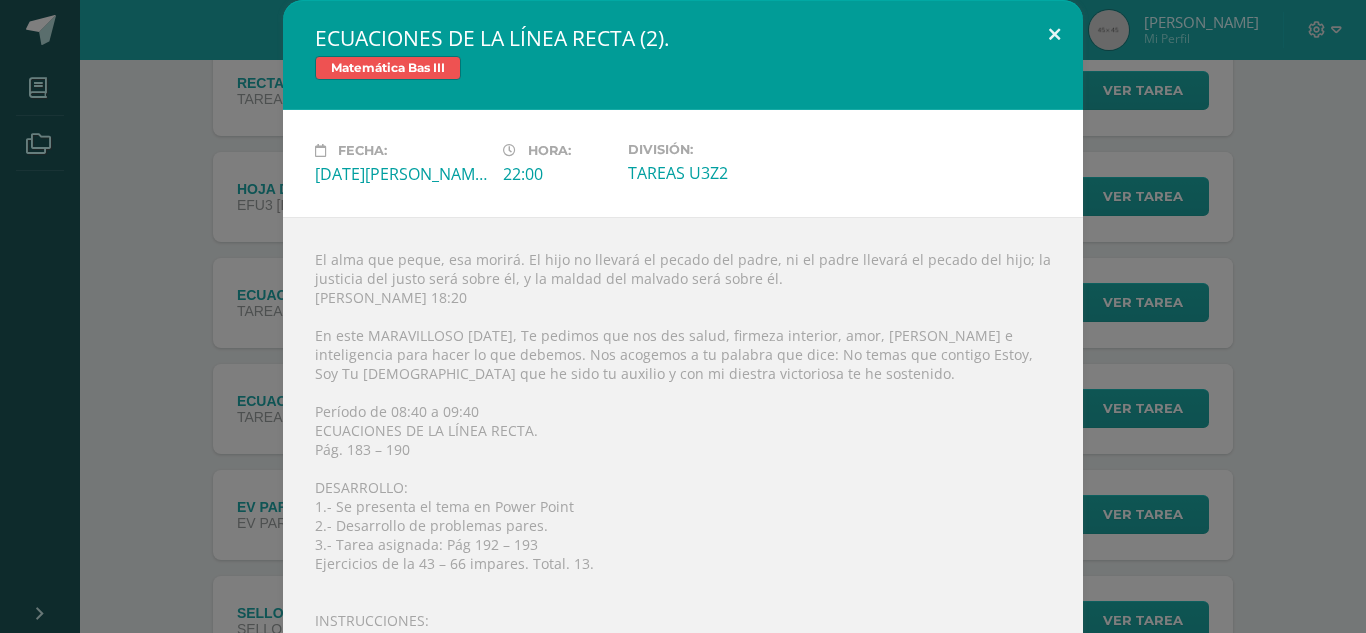 click at bounding box center (1054, 34) 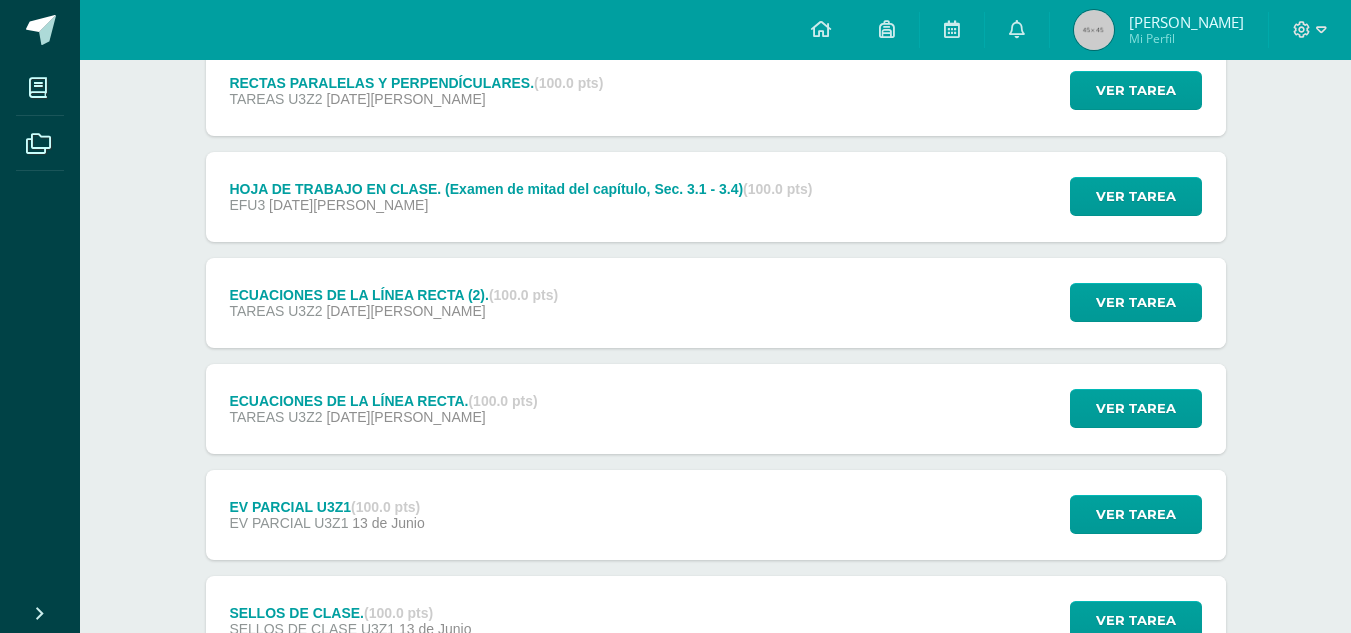scroll, scrollTop: 840, scrollLeft: 0, axis: vertical 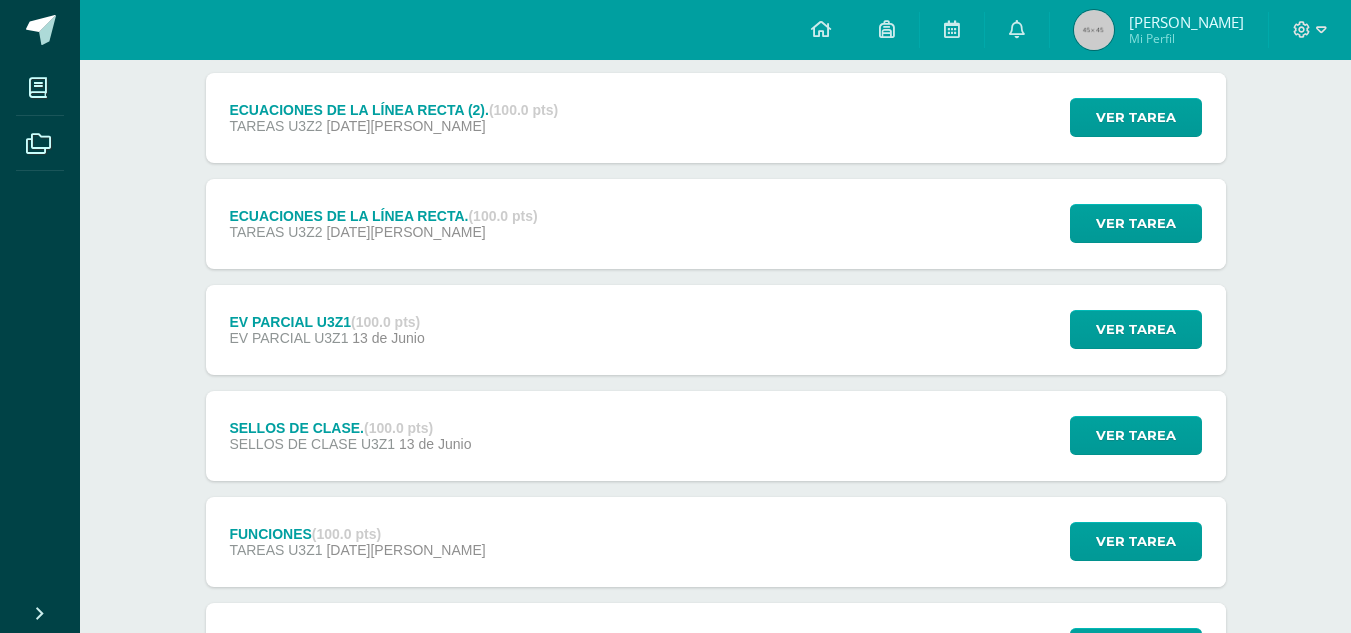 click on "Matemática  Bas III
Noveno Básicos "A"
Anuncios
Actividades
Unidad 3                             Unidad 1 Unidad 2 Unidad 3 Unidad 4
RECTAS PARALELAS Y PERPENDÍCULARES.  (100.0 pts)
TAREAS U3Z2
09 de Julio
Ver tarea
RECTAS PARALELAS Y PERPENDÍCULARES.
Matemática  Bas III
Cargando contenido" at bounding box center (715, 472) 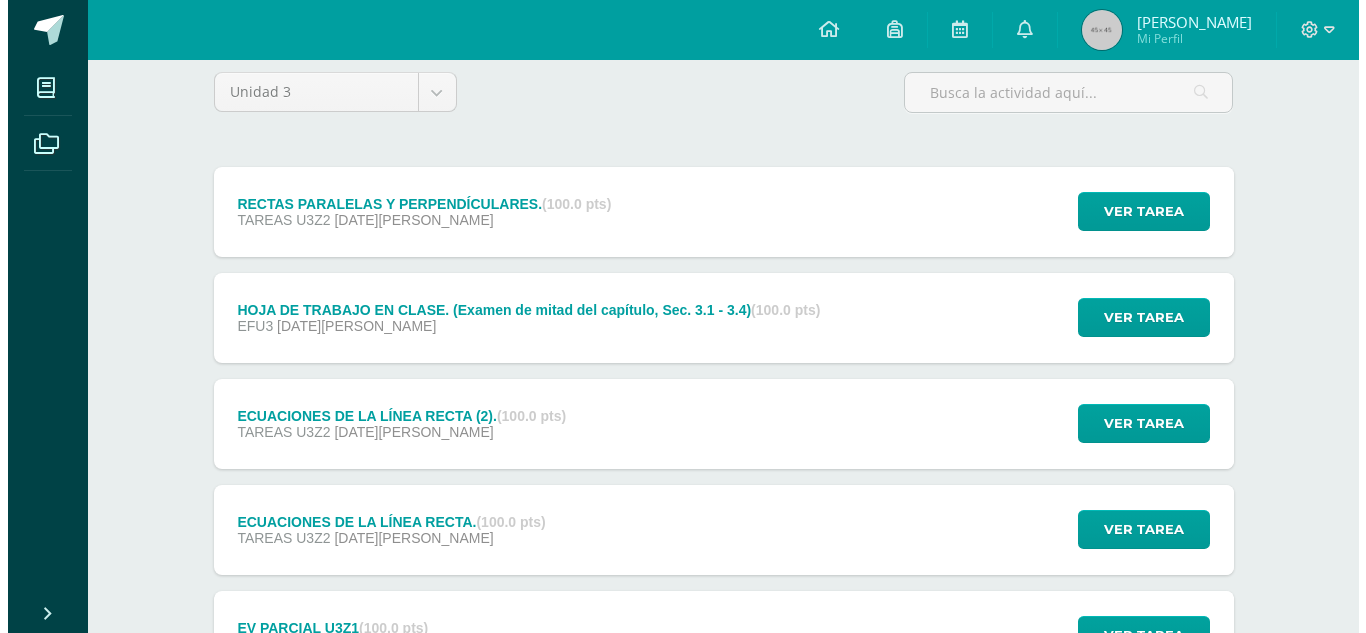 scroll, scrollTop: 162, scrollLeft: 0, axis: vertical 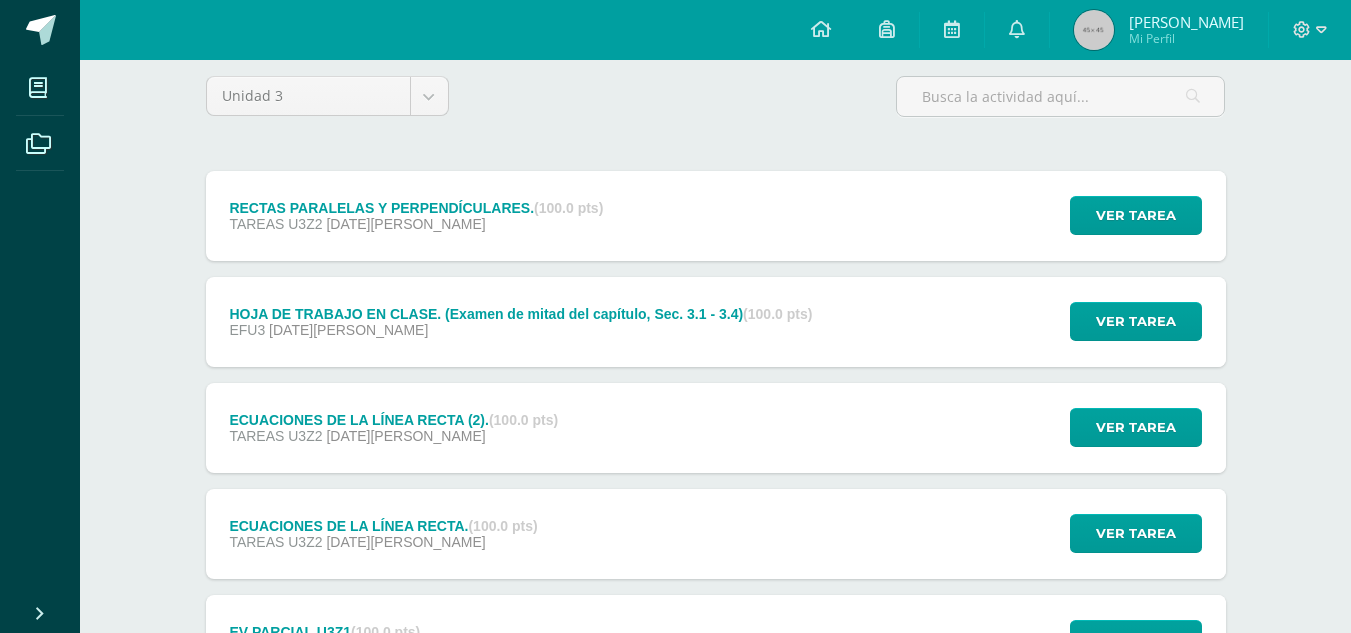 click on "EFU3
08 de Julio" at bounding box center (520, 330) 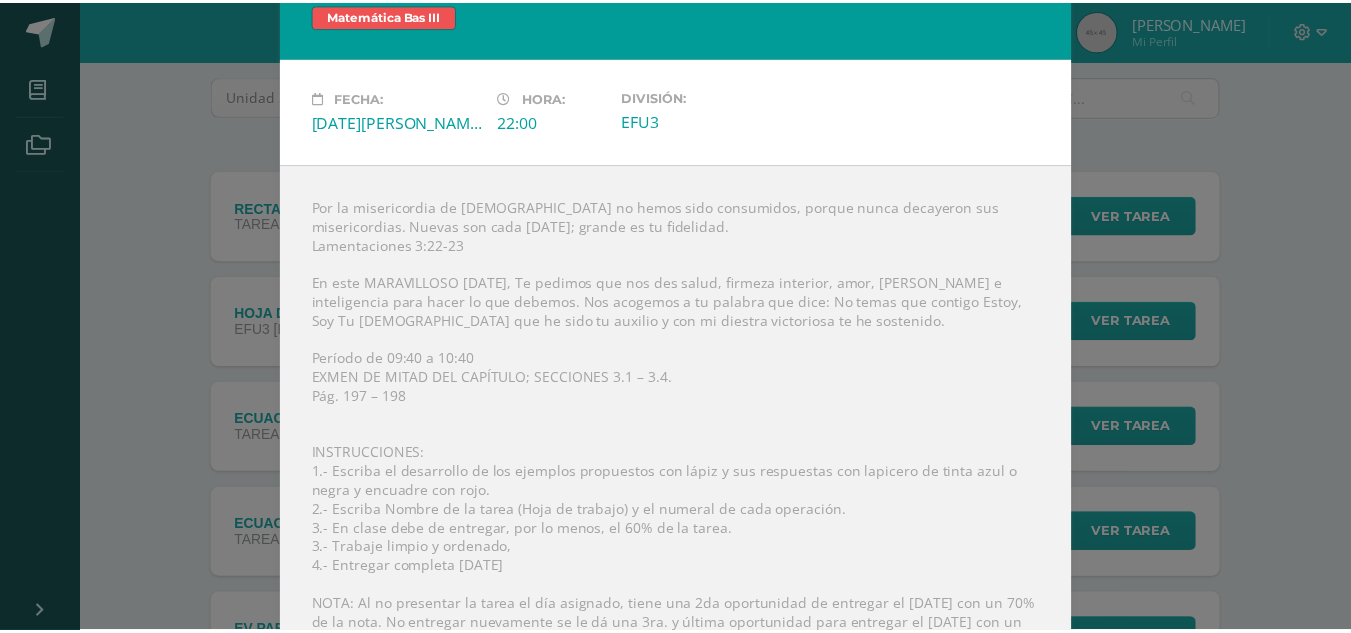 scroll, scrollTop: 0, scrollLeft: 0, axis: both 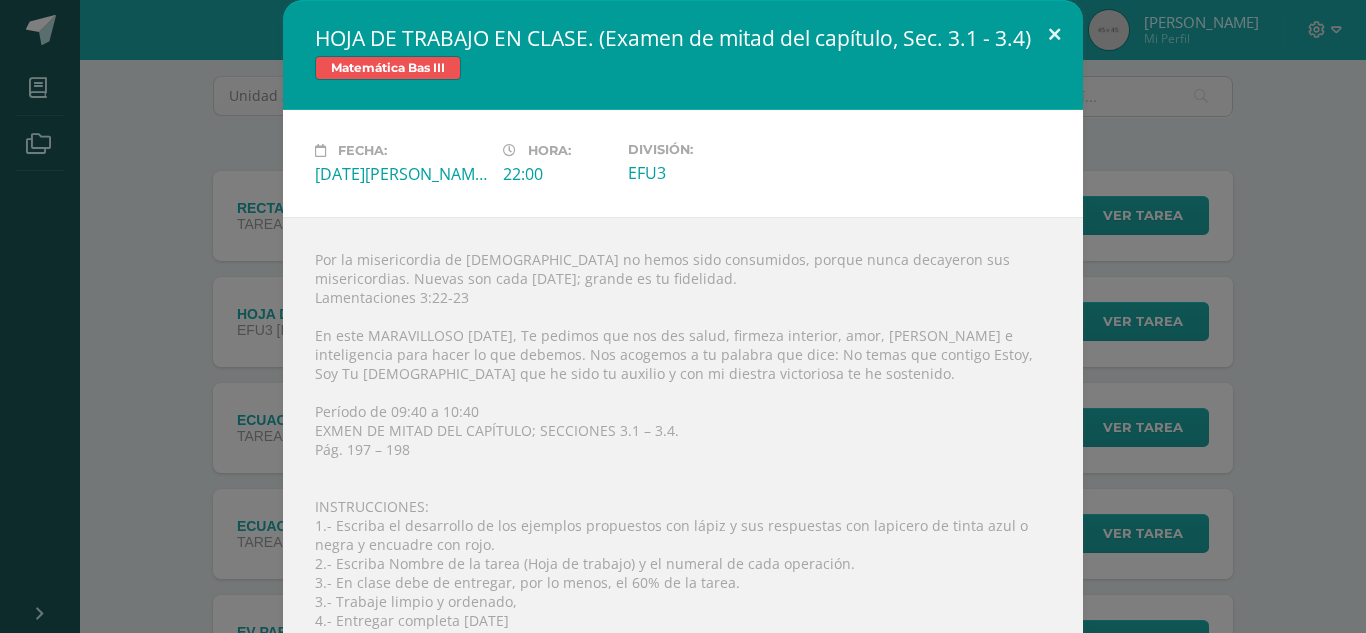 click at bounding box center (1054, 34) 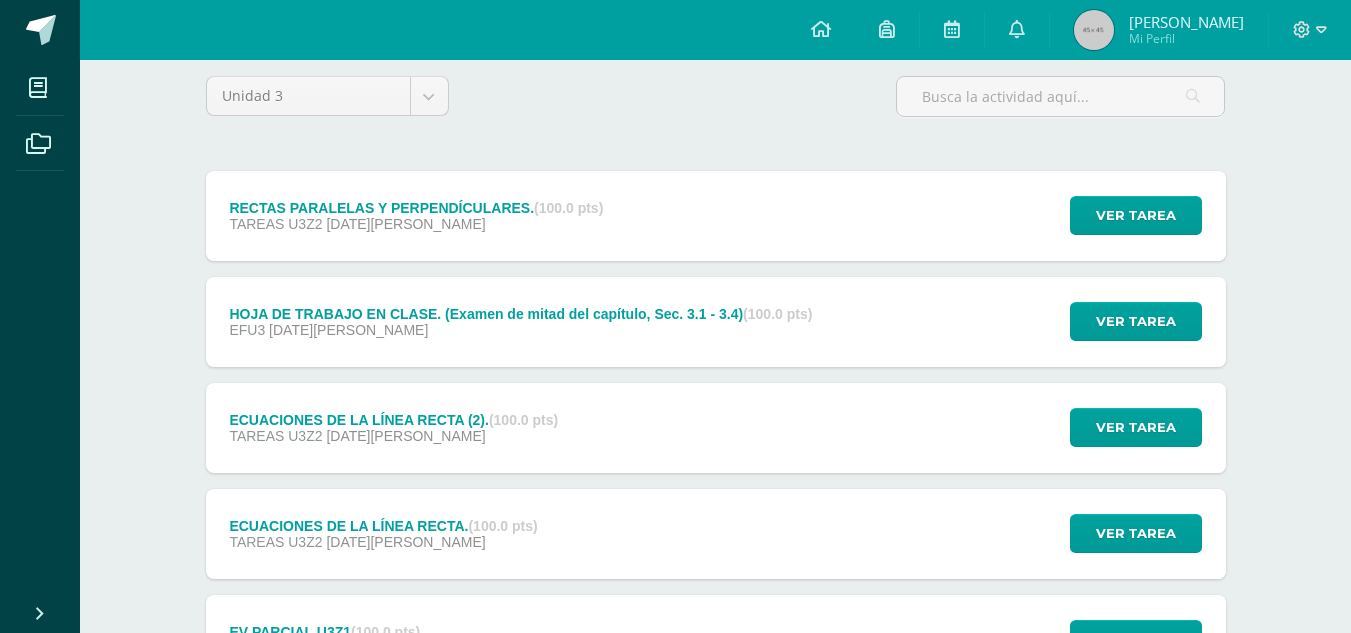 click on "RECTAS PARALELAS Y PERPENDÍCULARES.  (100.0 pts)
TAREAS U3Z2
09 de Julio" at bounding box center (417, 216) 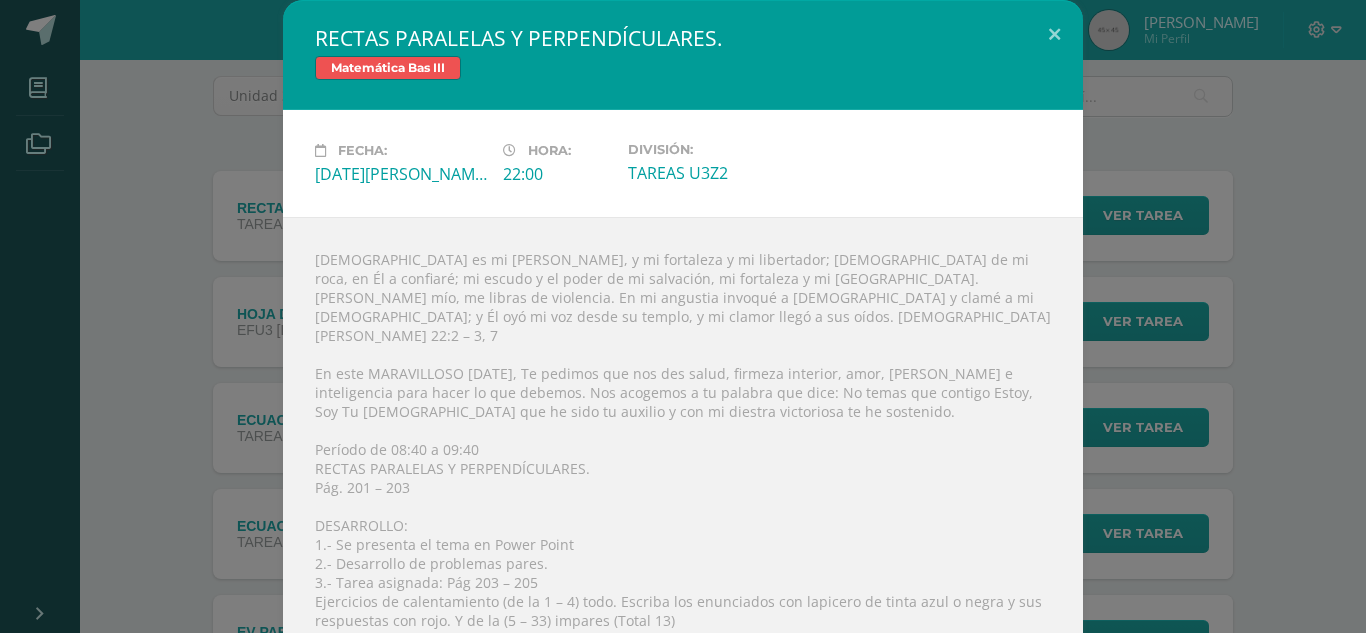 click on "Jehová es mi a roca, y mi fortaleza y mi libertador; Dios de mi roca, en Él a confiaré; mi escudo y el poder de mi salvación, mi fortaleza y mi alto refugio. Salvador mío, me libras de violencia. En mi angustia invoqué a Jehová y clamé a mi Dios; y Él oyó mi voz desde su templo, y mi clamor llegó a sus oídos.                                         2 Samuel 22:2 – 3, 7 En este MARAVILLOSO MARTES, Te pedimos que nos des salud, firmeza interior, amor, paz Shalom e inteligencia para hacer lo que debemos. Nos acogemos a tu palabra que dice: No temas que contigo Estoy, Soy Tu Dios que he sido tu auxilio y con mi diestra victoriosa te he sostenido. Período de 08:40 a 09:40  RECTAS PARALELAS Y PERPENDÍCULARES.  Pág. 201 – 203  DESARROLLO:  1.- Se presenta el tema en Power Point 2.- Desarrollo de problemas pares.  3.- Tarea asignada:  Pág 203 – 205       INSTRUCCIONES: 2.- Escriba Nombre de la tarea y el numeral de cada operación. 3.- Trabaje limpio y ordenado,   NOTA:" at bounding box center (683, 609) 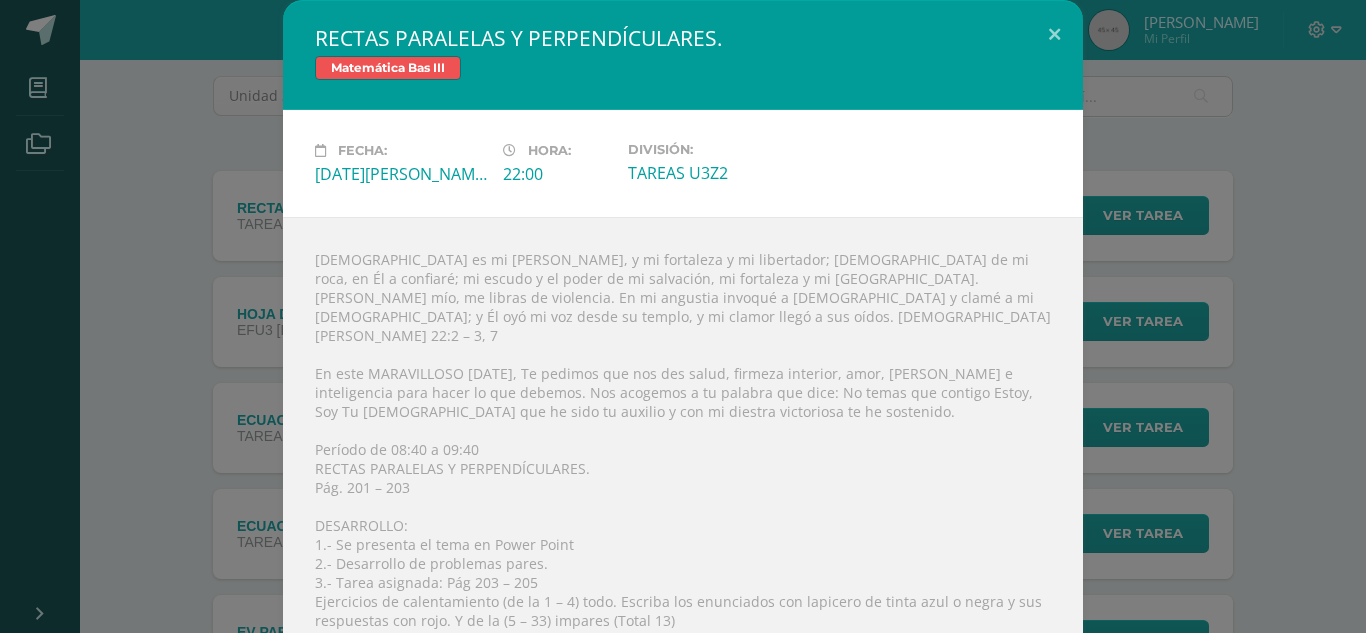 click on "RECTAS PARALELAS Y PERPENDÍCULARES.
Matemática  Bas III
Fecha:
Miércoles 09 de Julio
Hora:
22:00
División:" at bounding box center (683, 501) 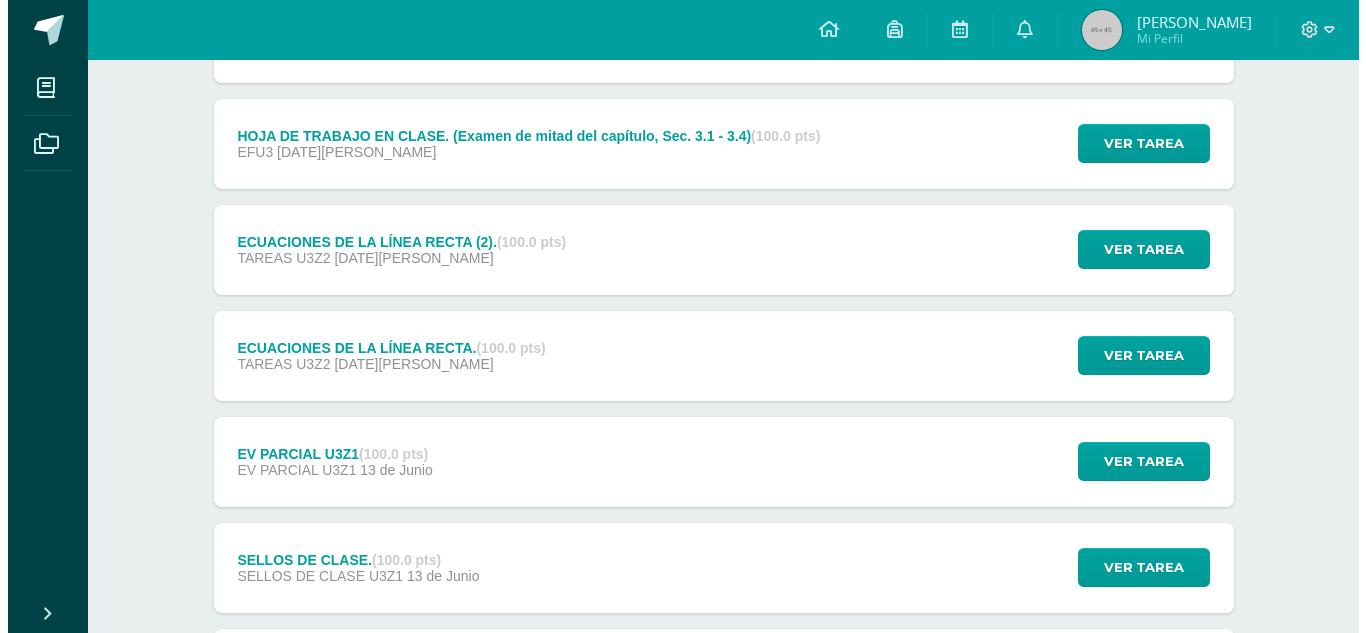 scroll, scrollTop: 319, scrollLeft: 0, axis: vertical 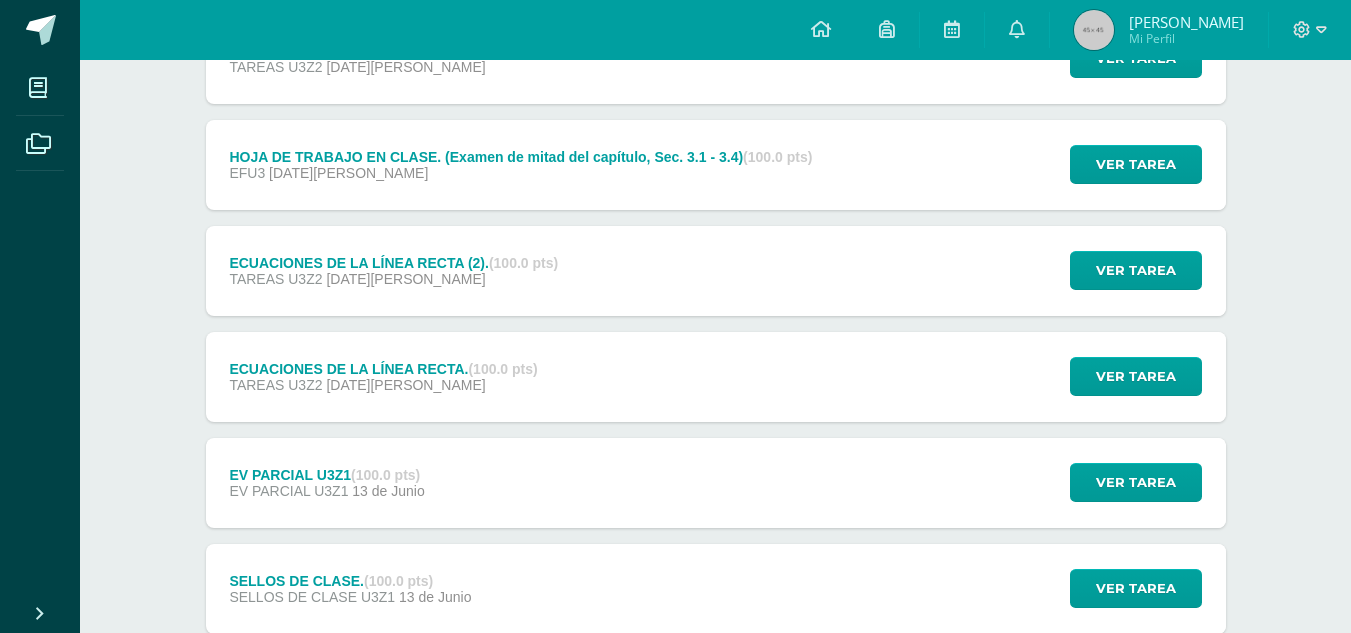 click on "ECUACIONES DE LA LÍNEA RECTA.  (100.0 pts)
TAREAS U3Z2
02 de Julio
Ver tarea
ECUACIONES DE LA LÍNEA RECTA.
Matemática  Bas III
Cargando contenido" at bounding box center [716, 377] 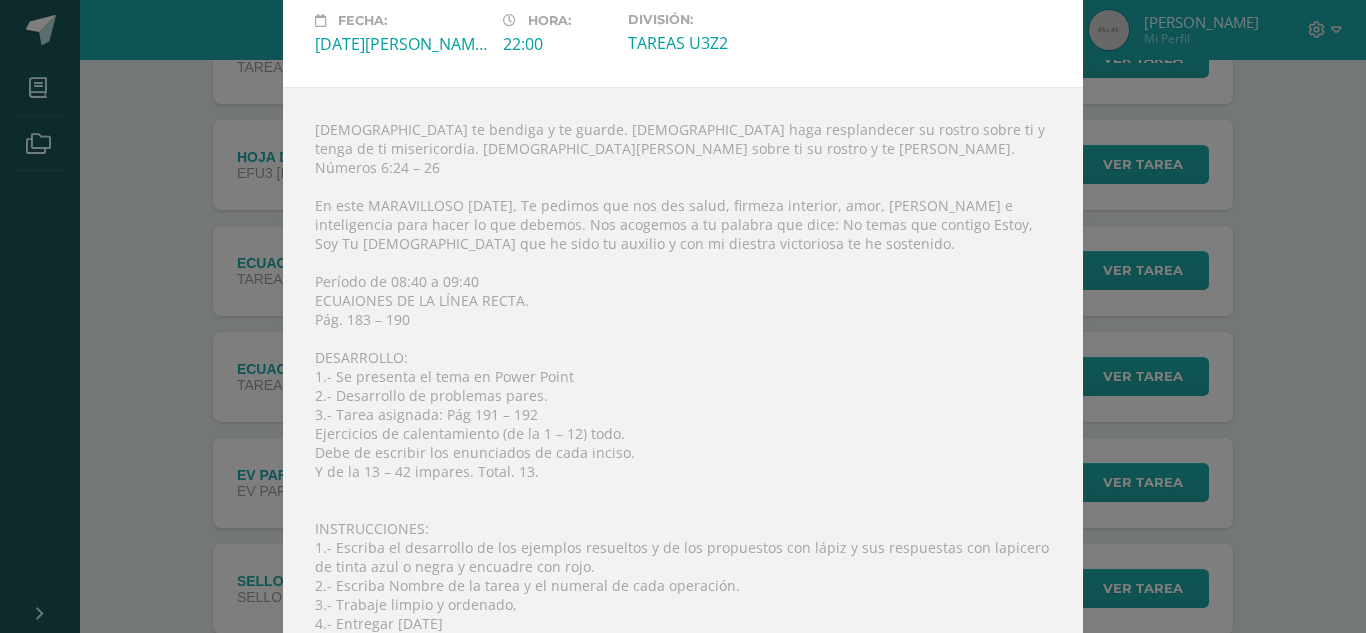 scroll, scrollTop: 132, scrollLeft: 0, axis: vertical 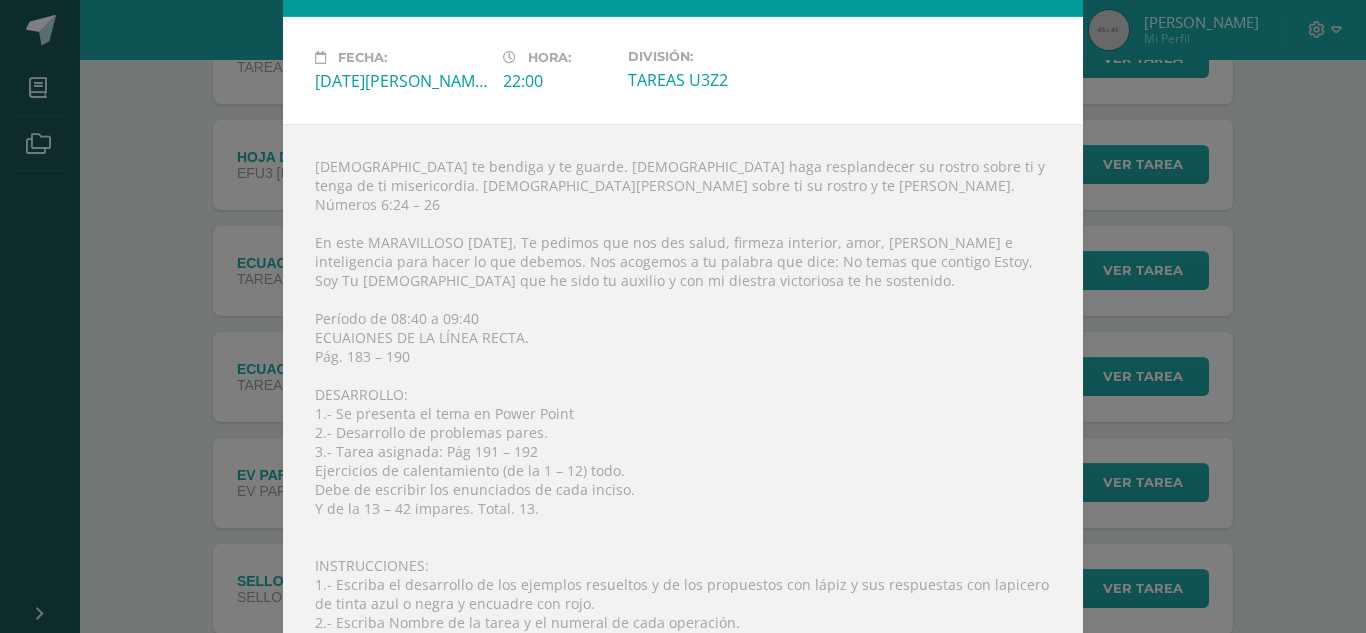 drag, startPoint x: 1341, startPoint y: 70, endPoint x: 1304, endPoint y: -69, distance: 143.8402 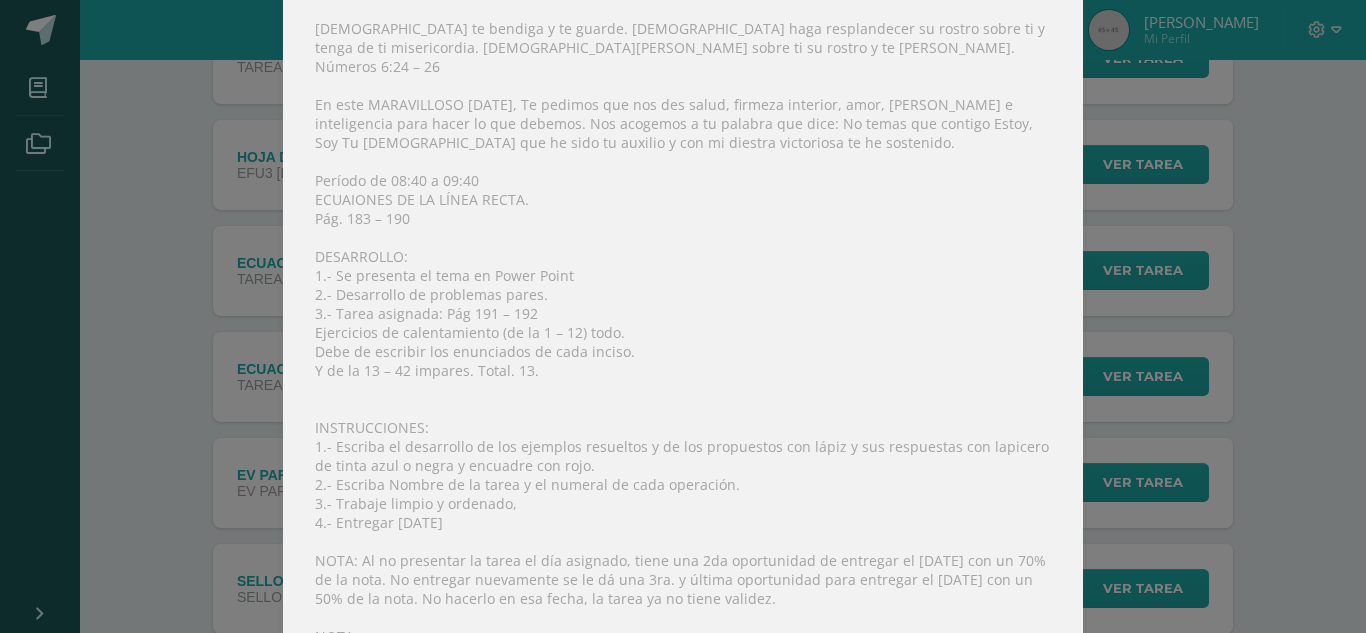 scroll, scrollTop: 237, scrollLeft: 0, axis: vertical 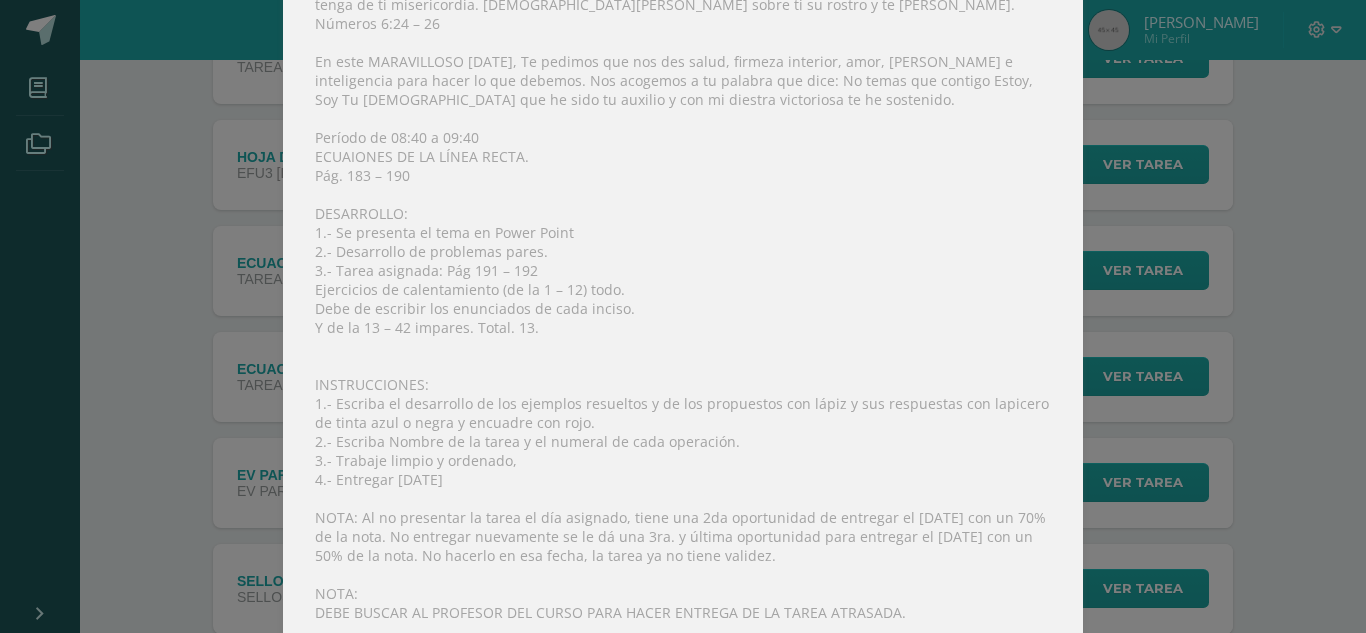 click on "ECUACIONES DE LA LÍNEA RECTA.
Matemática  Bas III
Fecha:
Miércoles 02 de Julio
Hora:
22:00
División:" at bounding box center [683, 198] 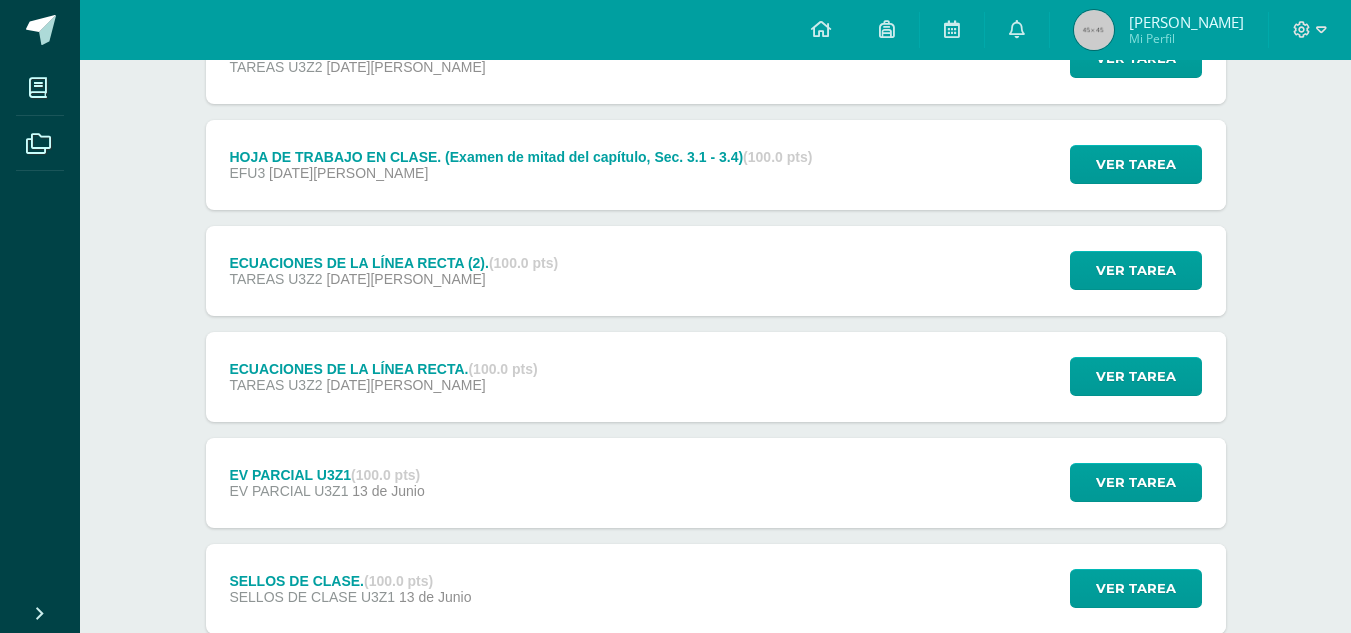 scroll, scrollTop: 872, scrollLeft: 0, axis: vertical 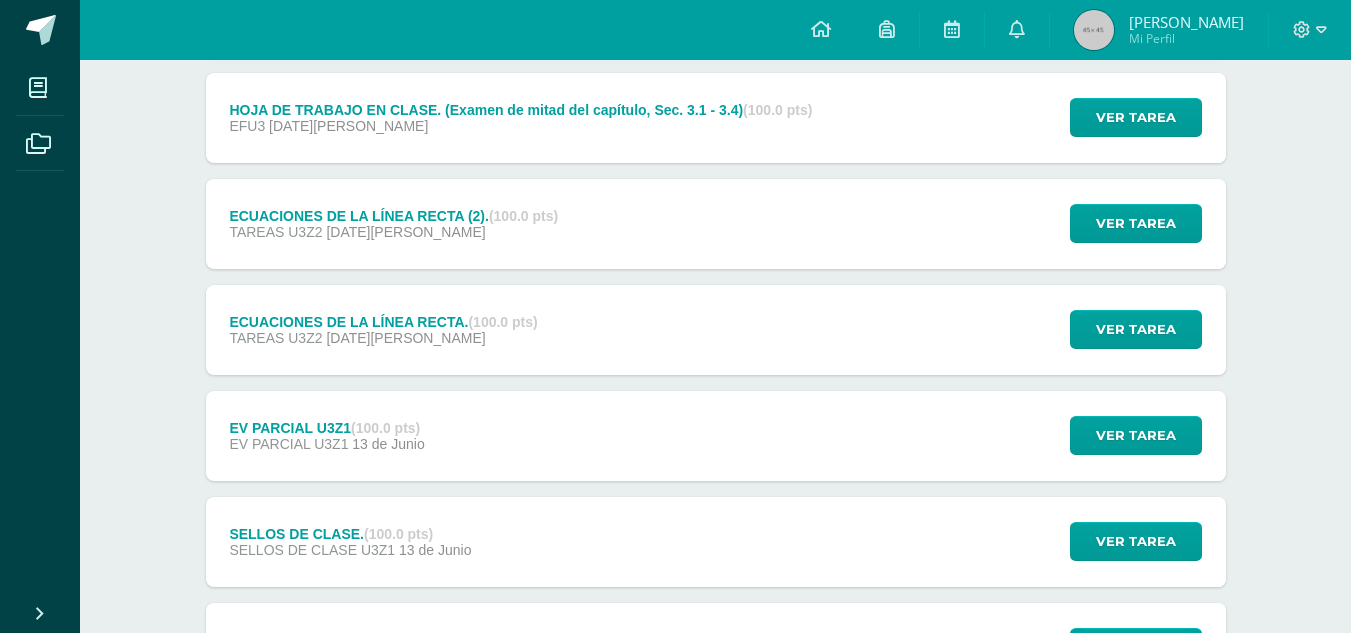 click on "EFU3
08 de Julio" at bounding box center (520, 126) 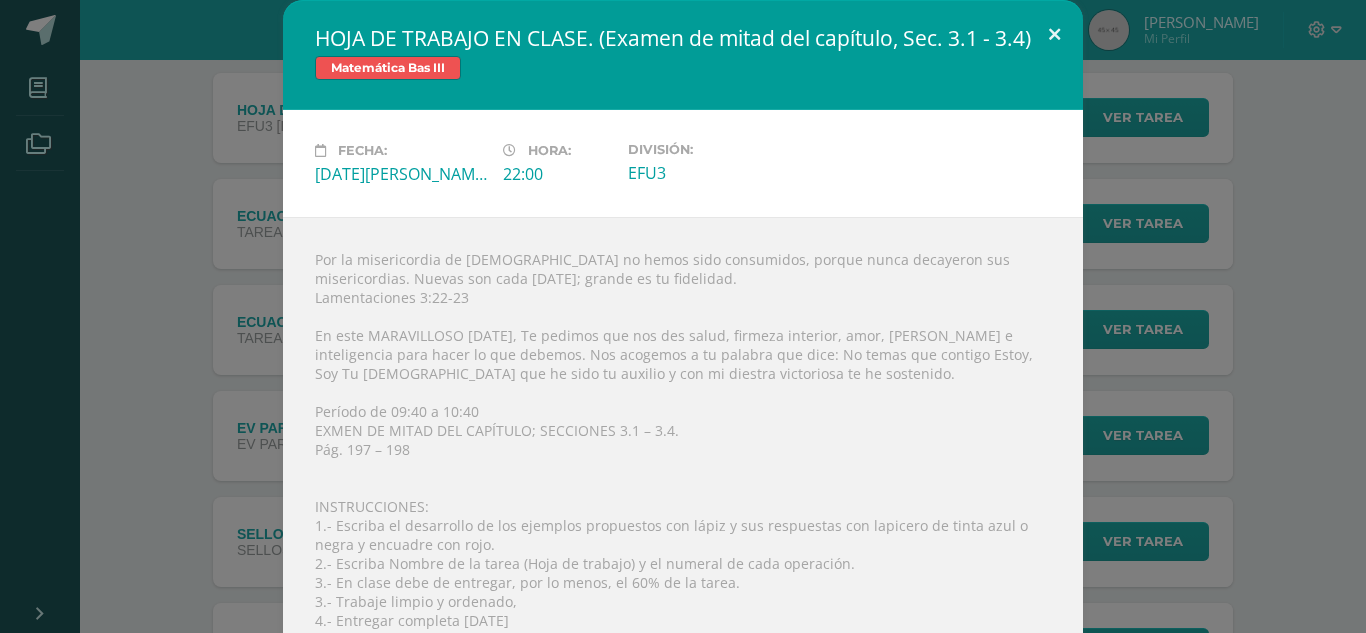 click at bounding box center (1054, 34) 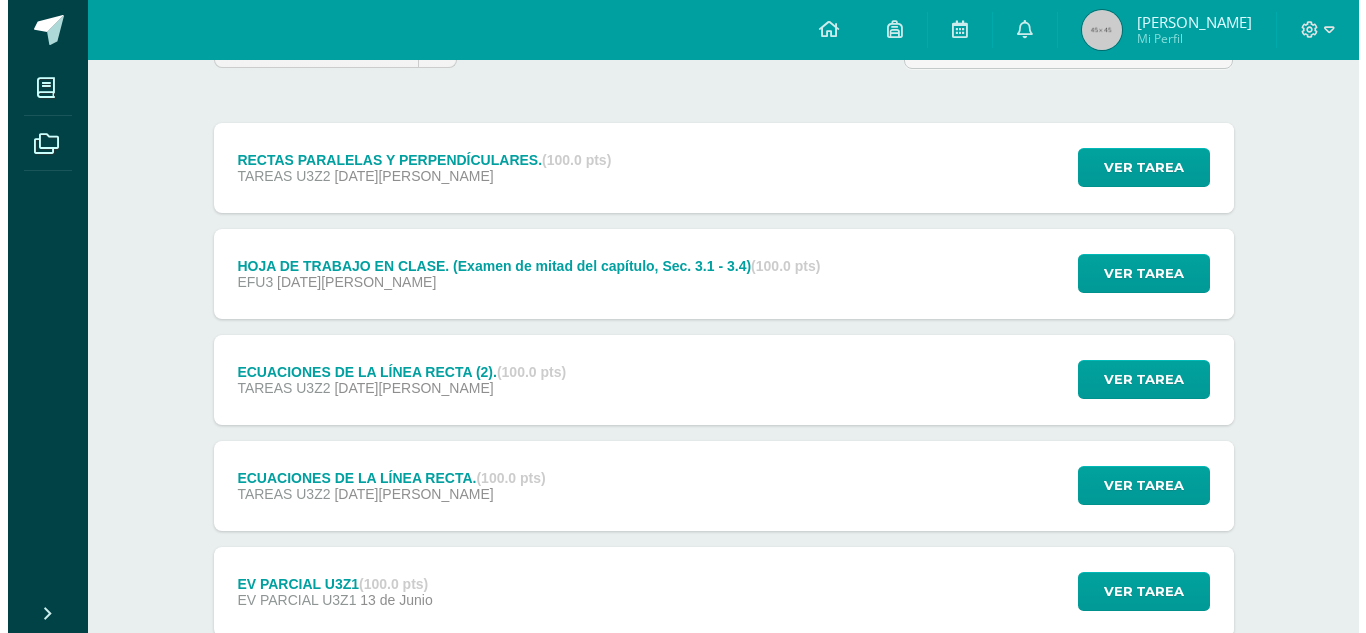 scroll, scrollTop: 204, scrollLeft: 0, axis: vertical 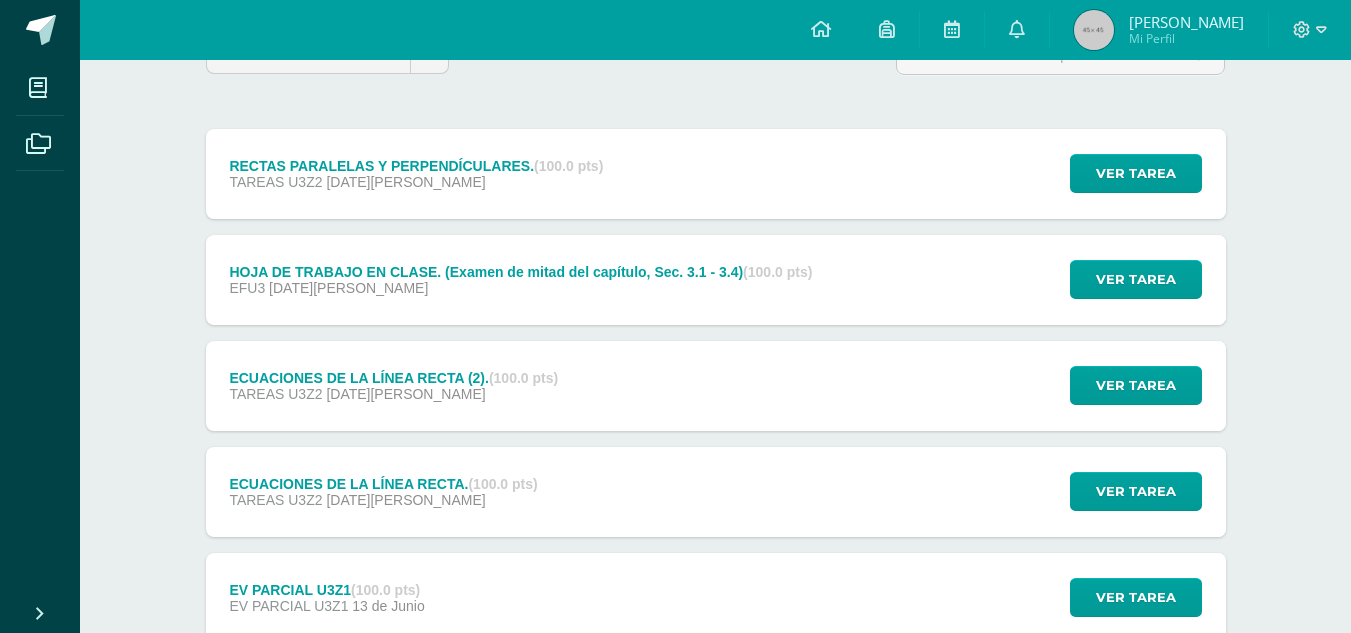 click on "TAREAS U3Z2
03 de Julio" at bounding box center [393, 394] 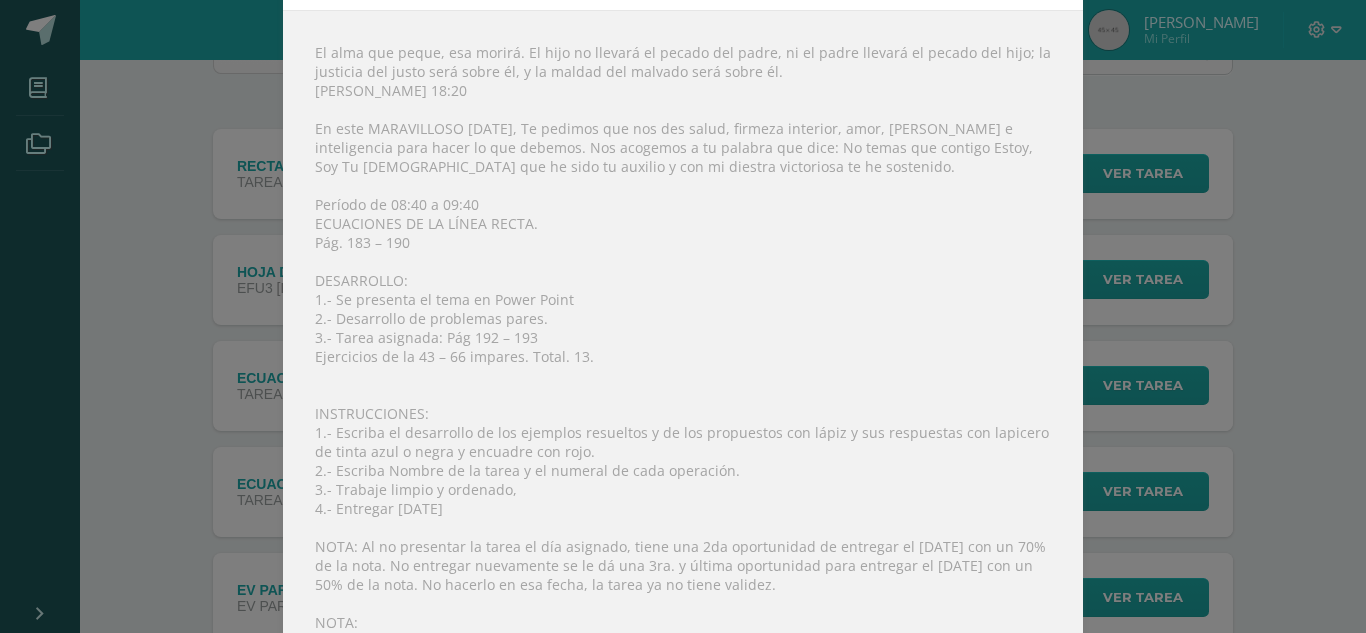 scroll, scrollTop: 210, scrollLeft: 0, axis: vertical 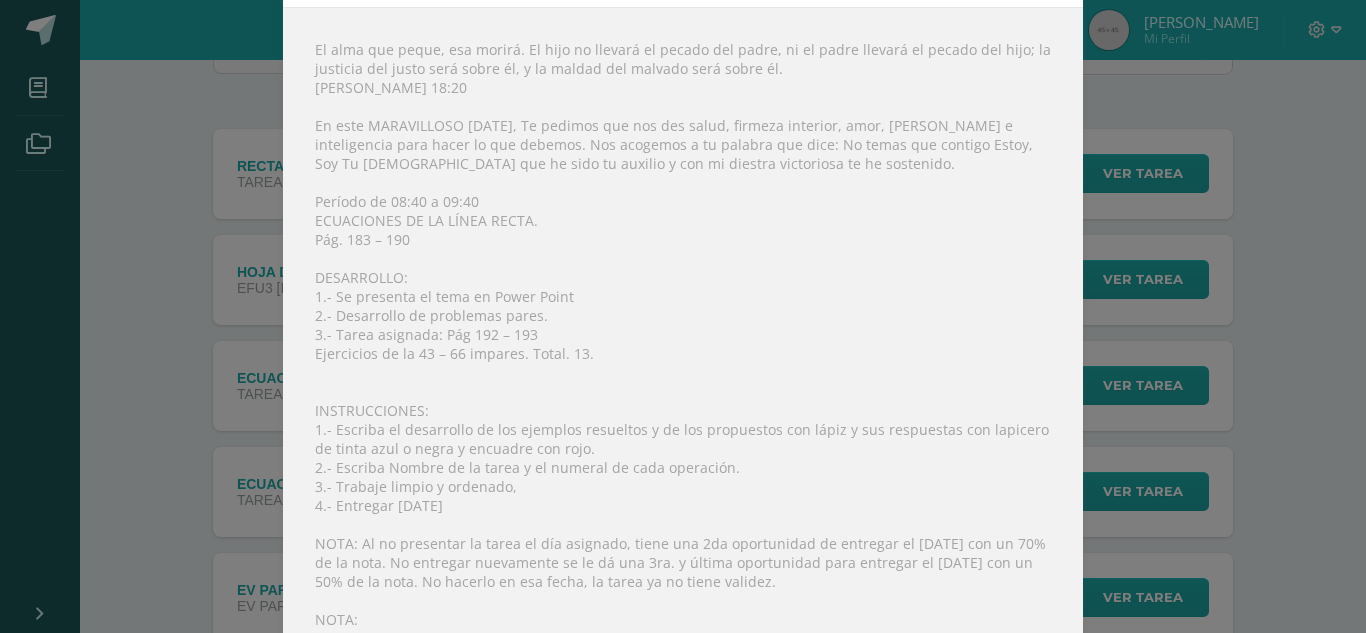 click on "ECUACIONES DE LA LÍNEA RECTA (2).
Matemática  Bas III
Fecha:
Jueves 03 de Julio
Hora:
22:00
División:" at bounding box center (683, 243) 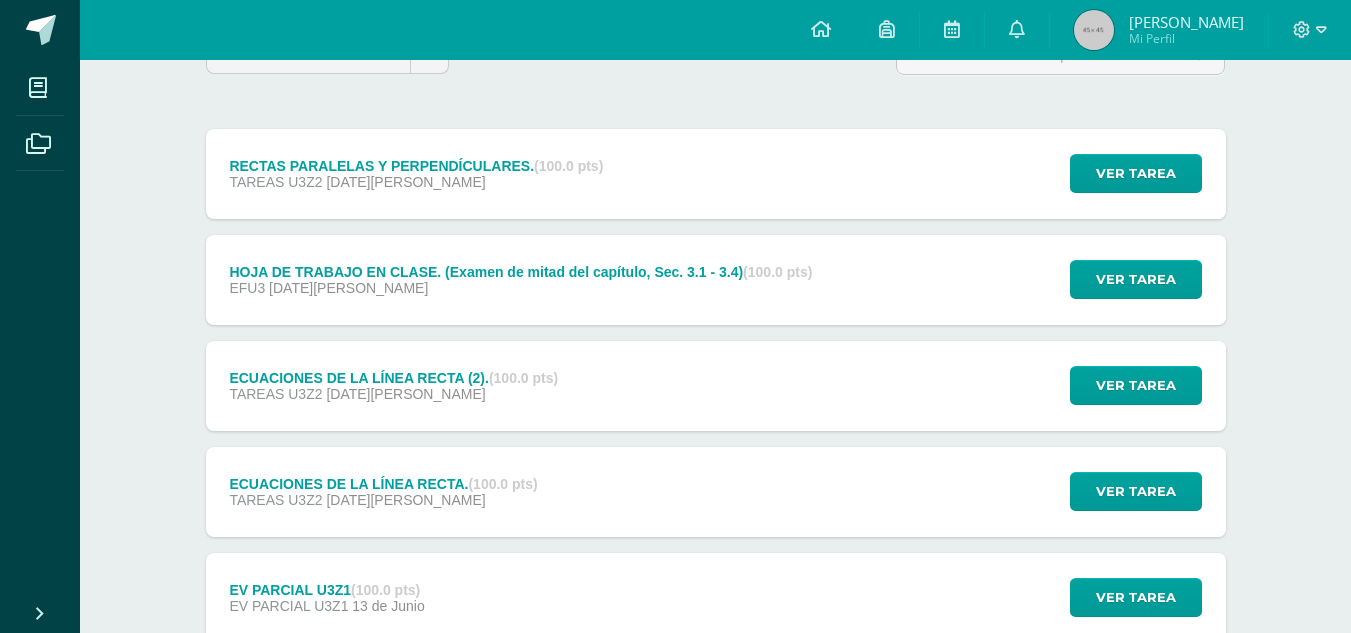 click on "TAREAS U3Z2
09 de Julio" at bounding box center [416, 182] 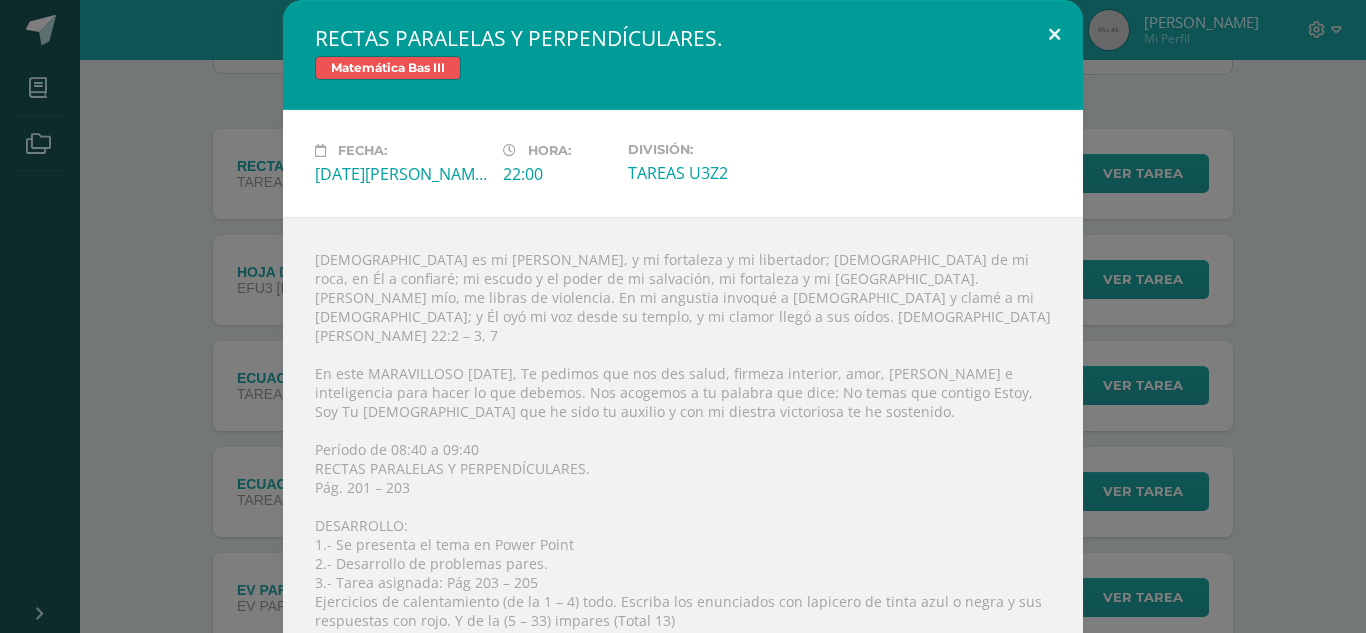 click at bounding box center [1054, 34] 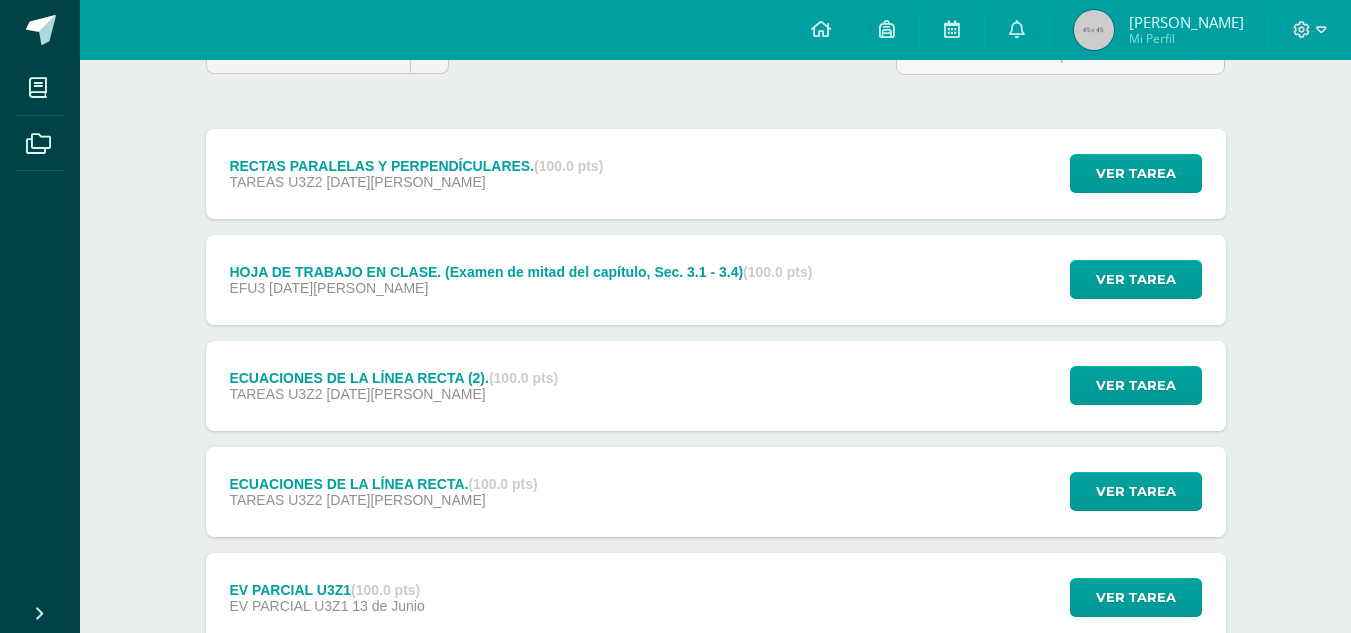 click on "EFU3
08 de Julio" at bounding box center (520, 288) 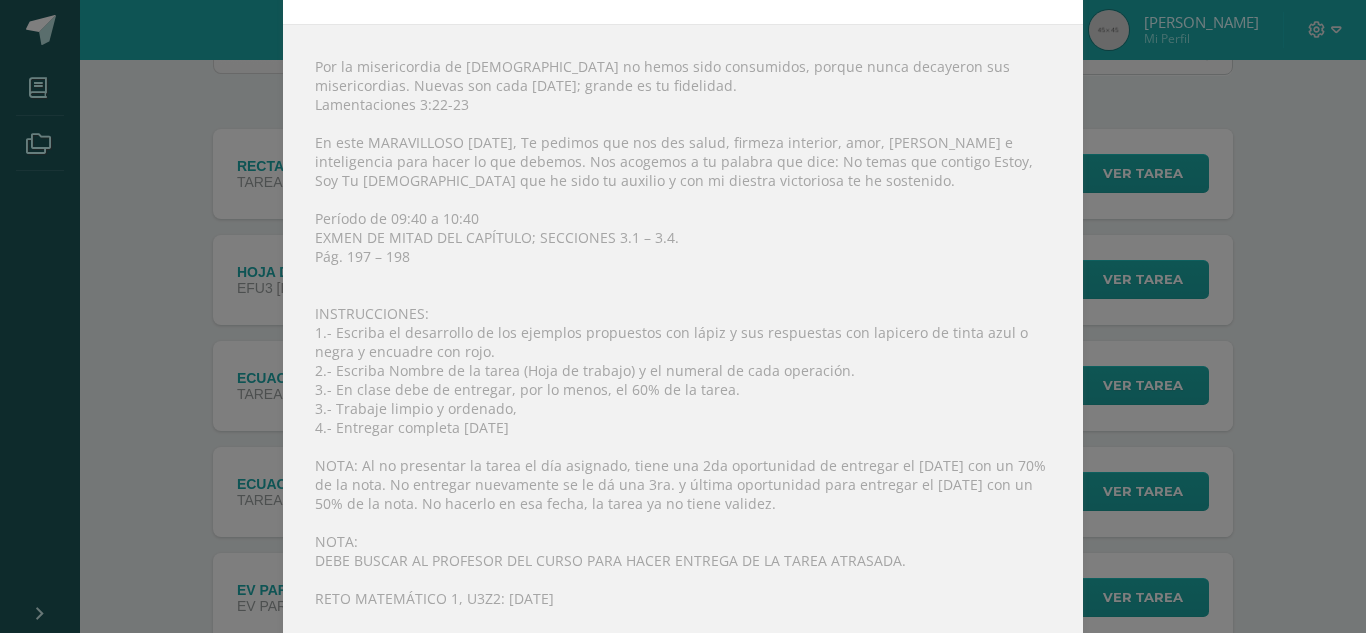 scroll, scrollTop: 217, scrollLeft: 0, axis: vertical 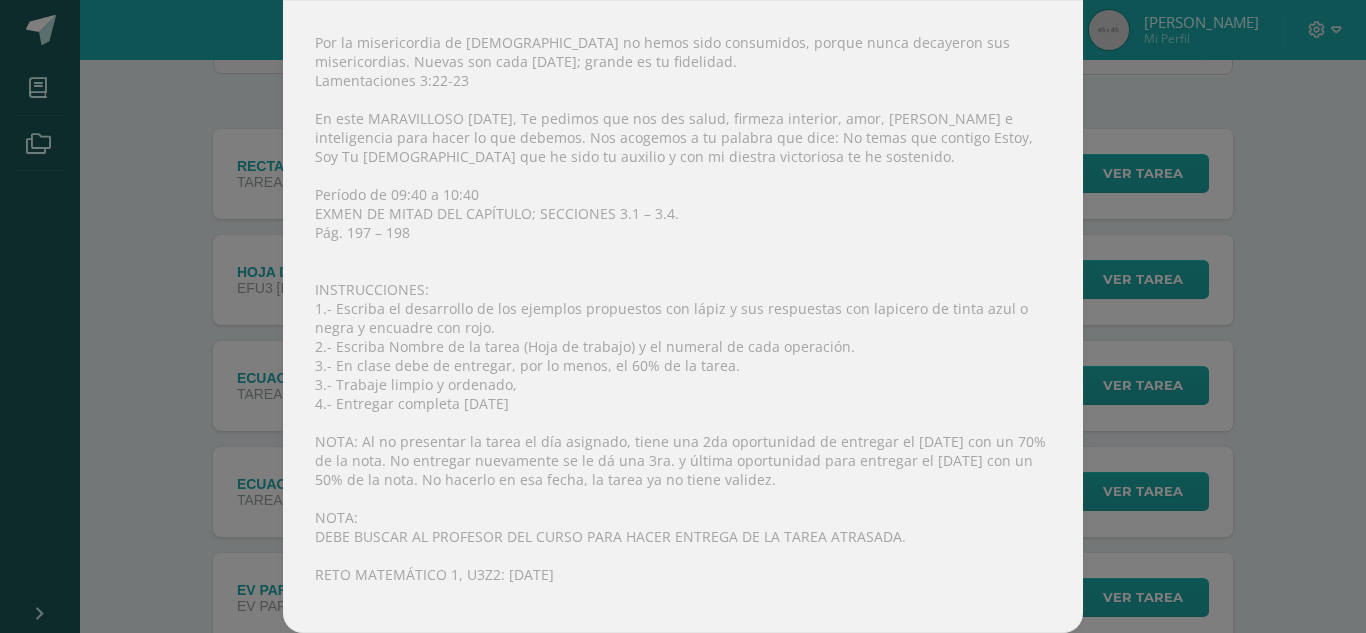 click on "HOJA DE TRABAJO EN CLASE. (Examen de mitad del capítulo, Sec. 3.1 - 3.4)
Matemática  Bas III
Fecha:
Martes 08 de Julio
Hora:
22:00
División:" at bounding box center (683, 208) 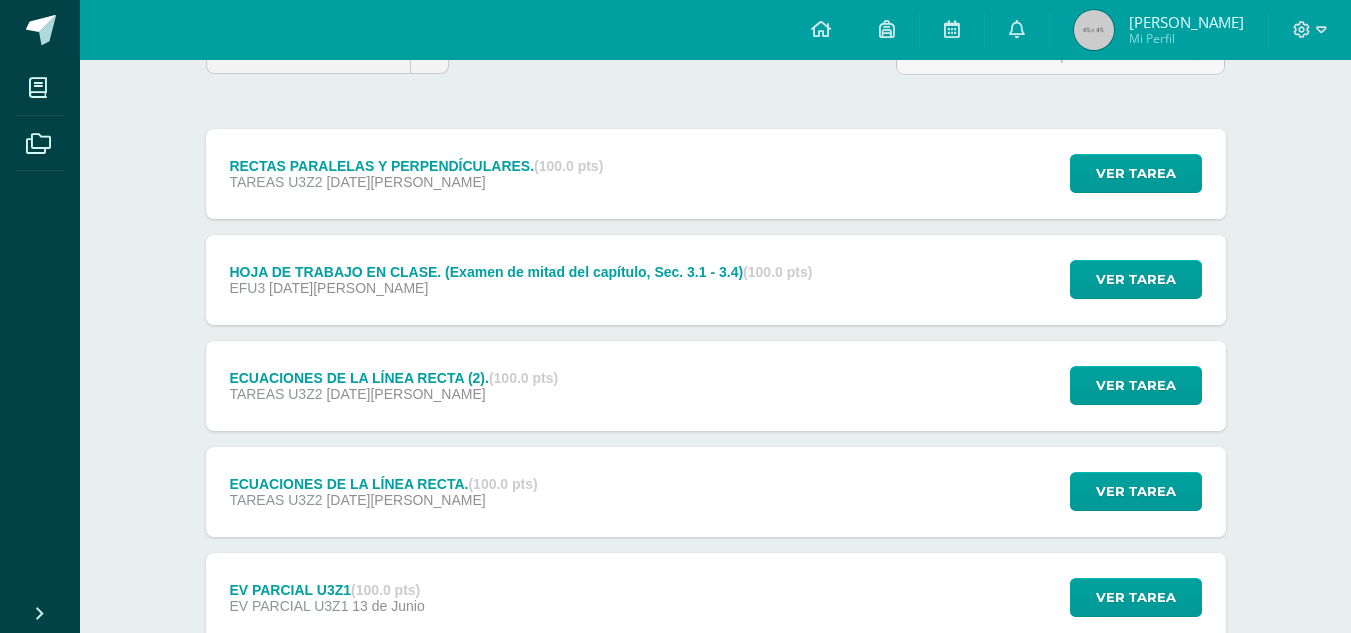 click on "ECUACIONES DE LA LÍNEA RECTA (2).  (100.0 pts)
TAREAS U3Z2
03 de Julio
Ver tarea
ECUACIONES DE LA LÍNEA RECTA (2).
Matemática  Bas III
Fecha:
Jueves 03 de Julio" at bounding box center (716, 386) 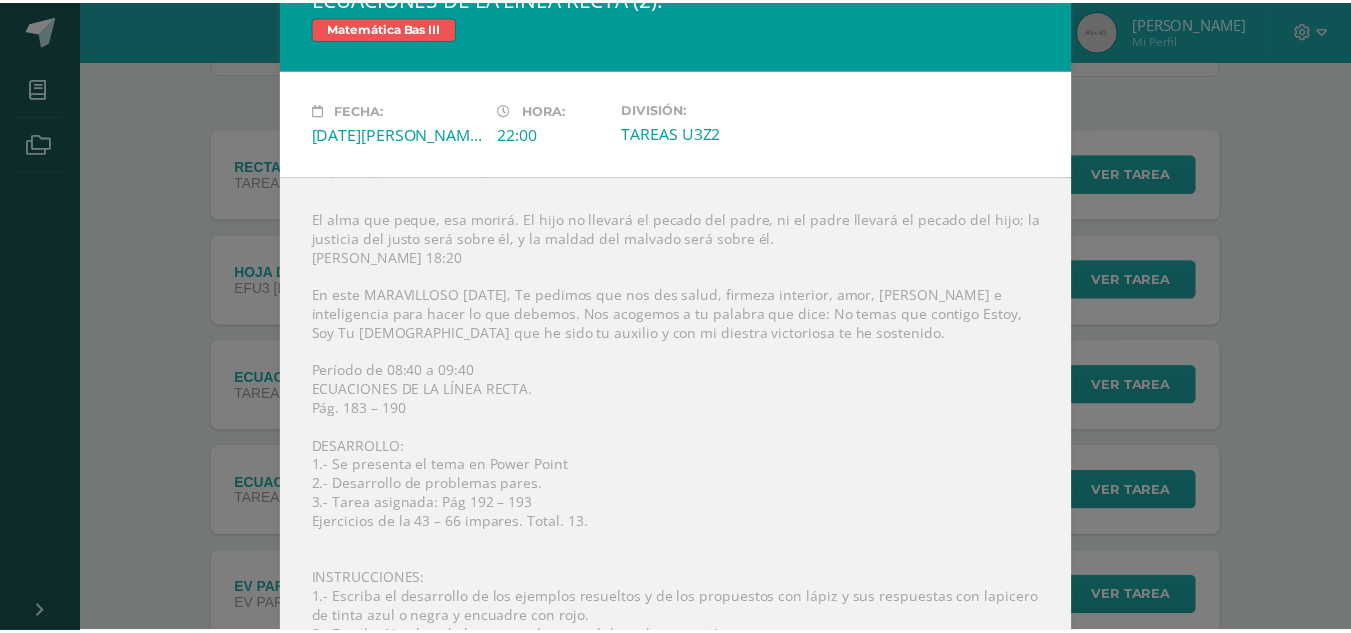 scroll, scrollTop: 46, scrollLeft: 0, axis: vertical 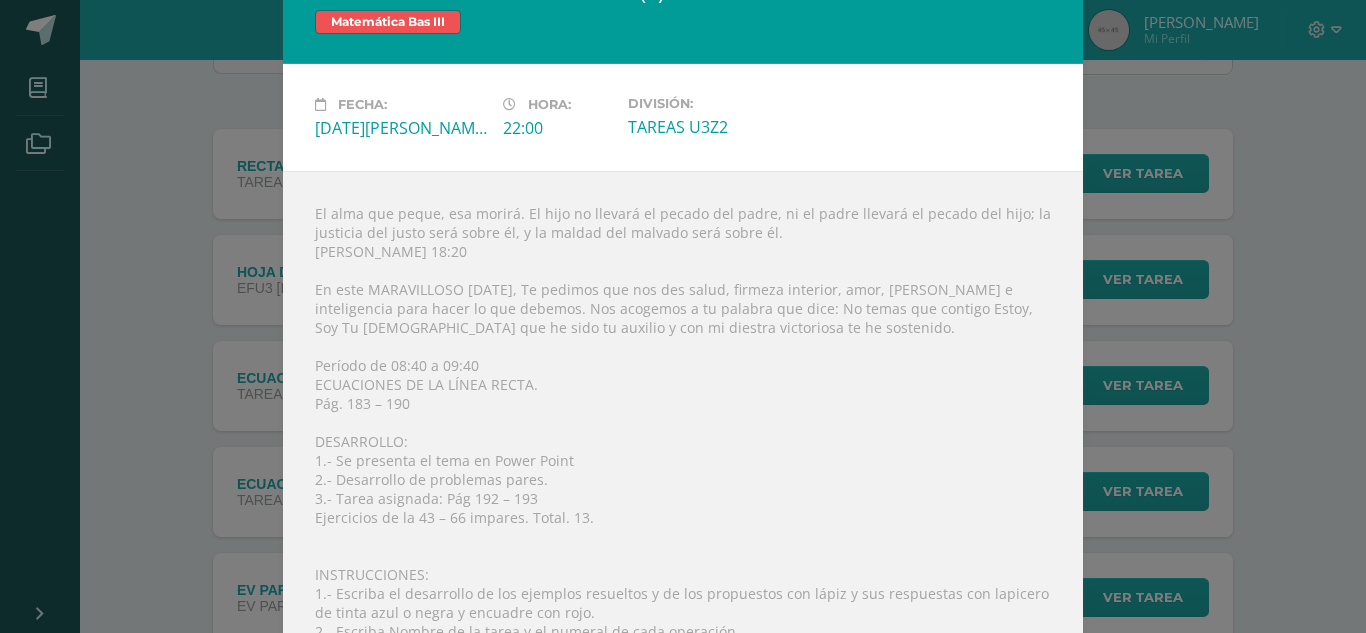 click on "ECUACIONES DE LA LÍNEA RECTA (2).
Matemática  Bas III
Fecha:
Jueves 03 de Julio
Hora:
22:00
División:" at bounding box center (683, 407) 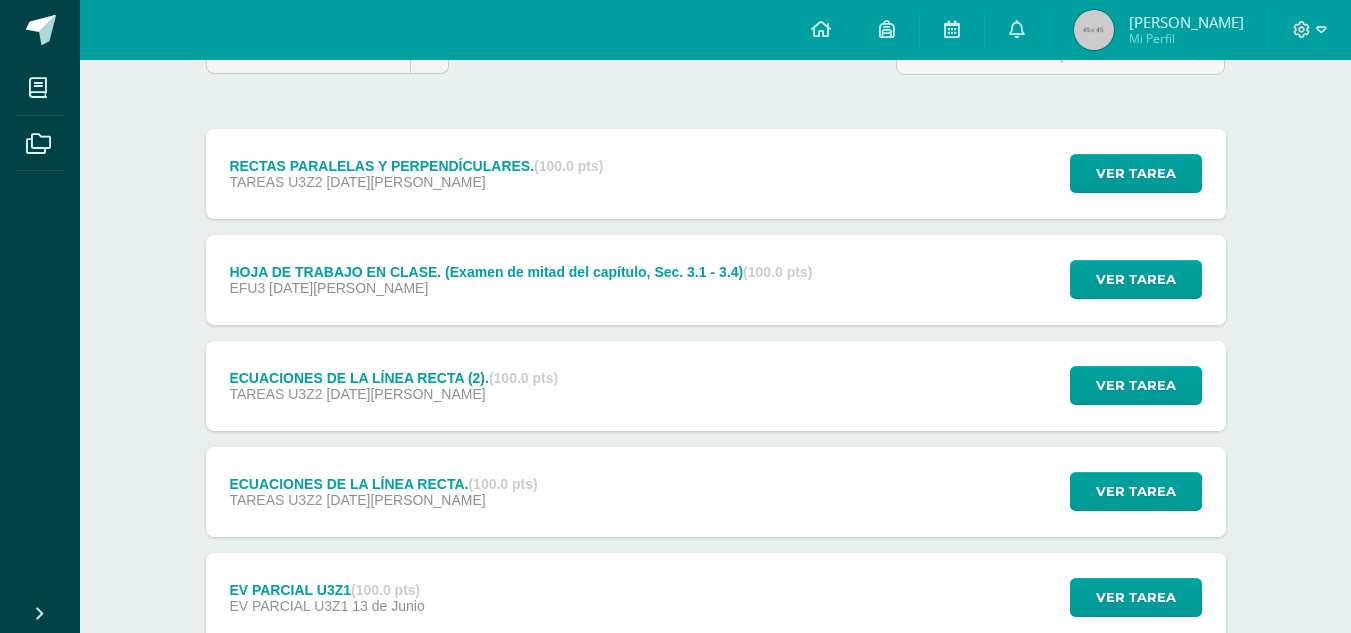 click on "ECUACIONES DE LA LÍNEA RECTA.  (100.0 pts)
TAREAS U3Z2
02 de Julio
Ver tarea
ECUACIONES DE LA LÍNEA RECTA.
Matemática  Bas III
Fecha:
Miércoles 02 de Julio
Hora:" at bounding box center [716, 492] 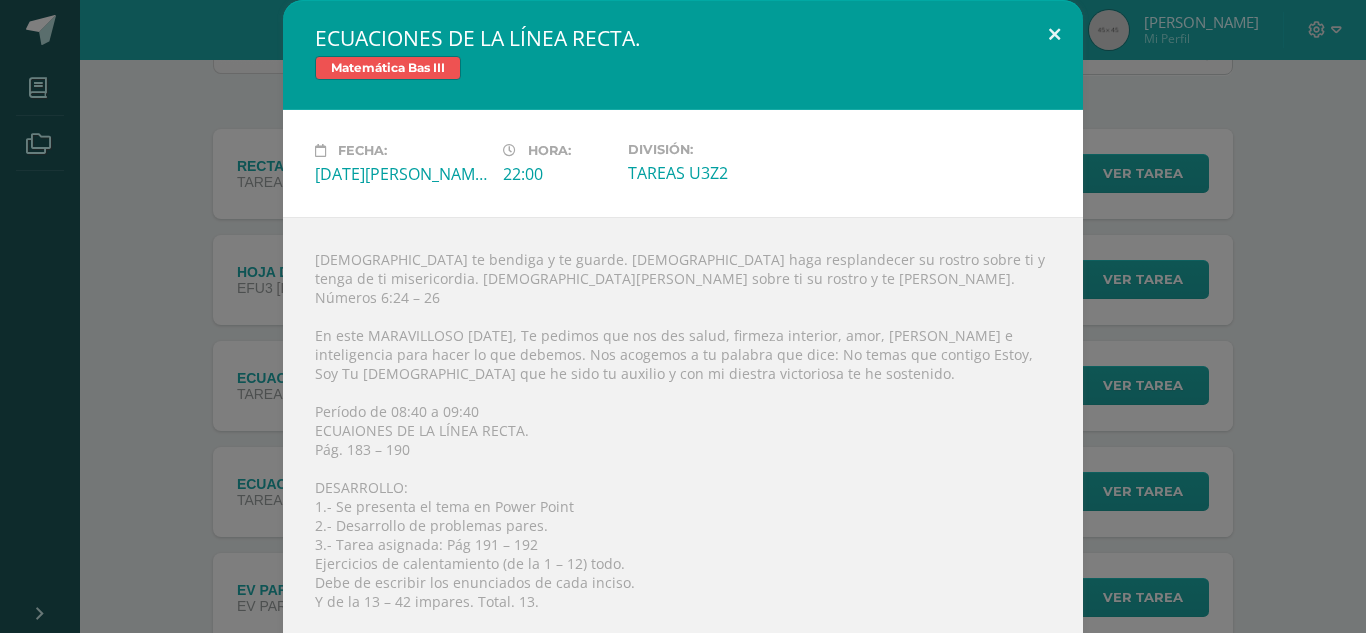 click at bounding box center [1054, 34] 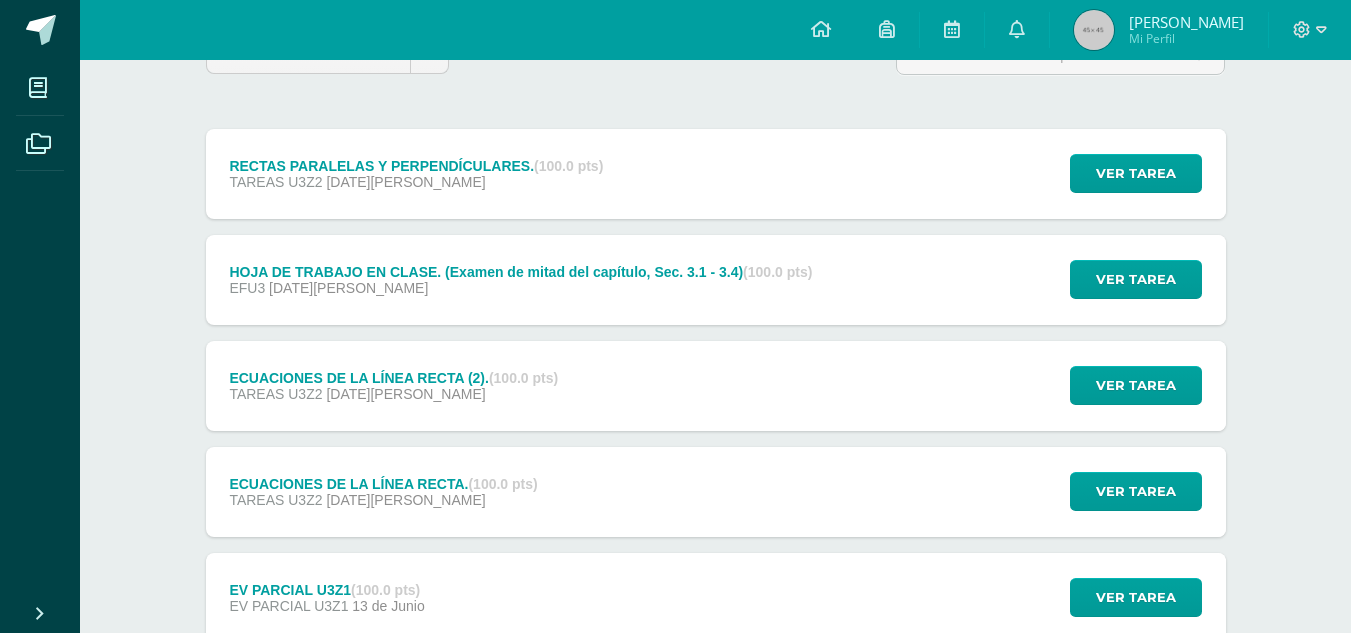 click on "ECUACIONES DE LA LÍNEA RECTA.  (100.0 pts)
TAREAS U3Z2
02 de Julio
Ver tarea
ECUACIONES DE LA LÍNEA RECTA.
Matemática  Bas III
Fecha:
Miércoles 02 de Julio
Hora:" at bounding box center (716, 492) 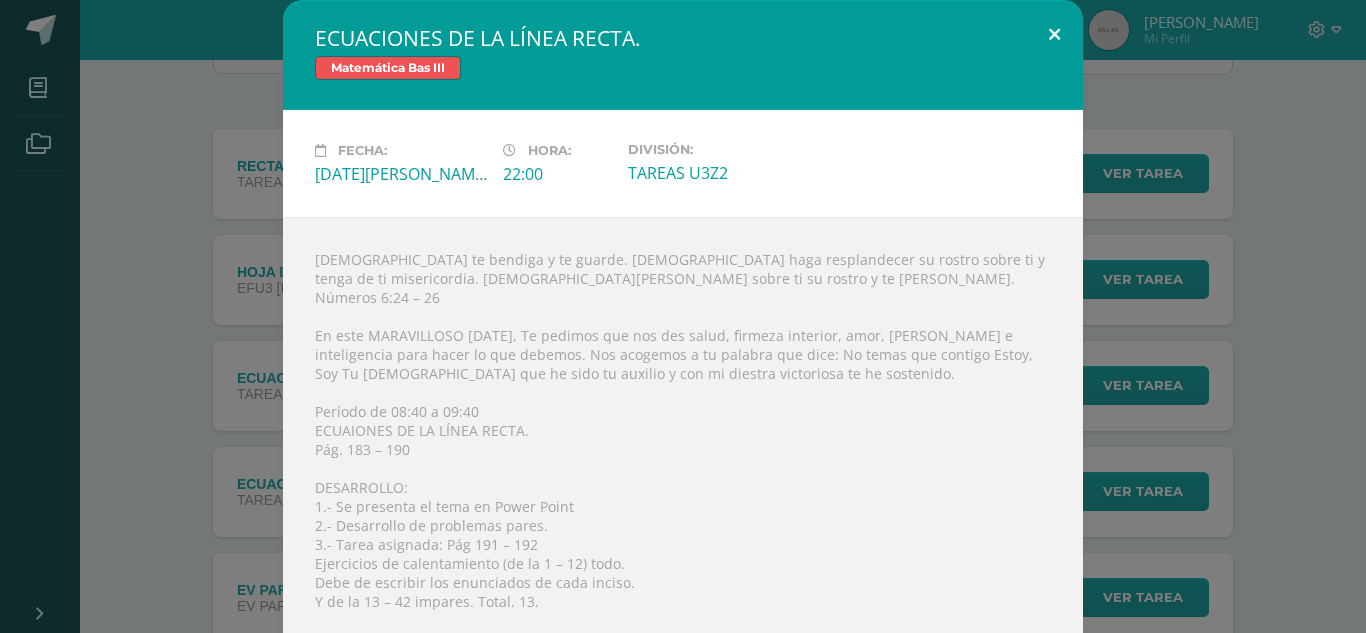 click at bounding box center [1054, 34] 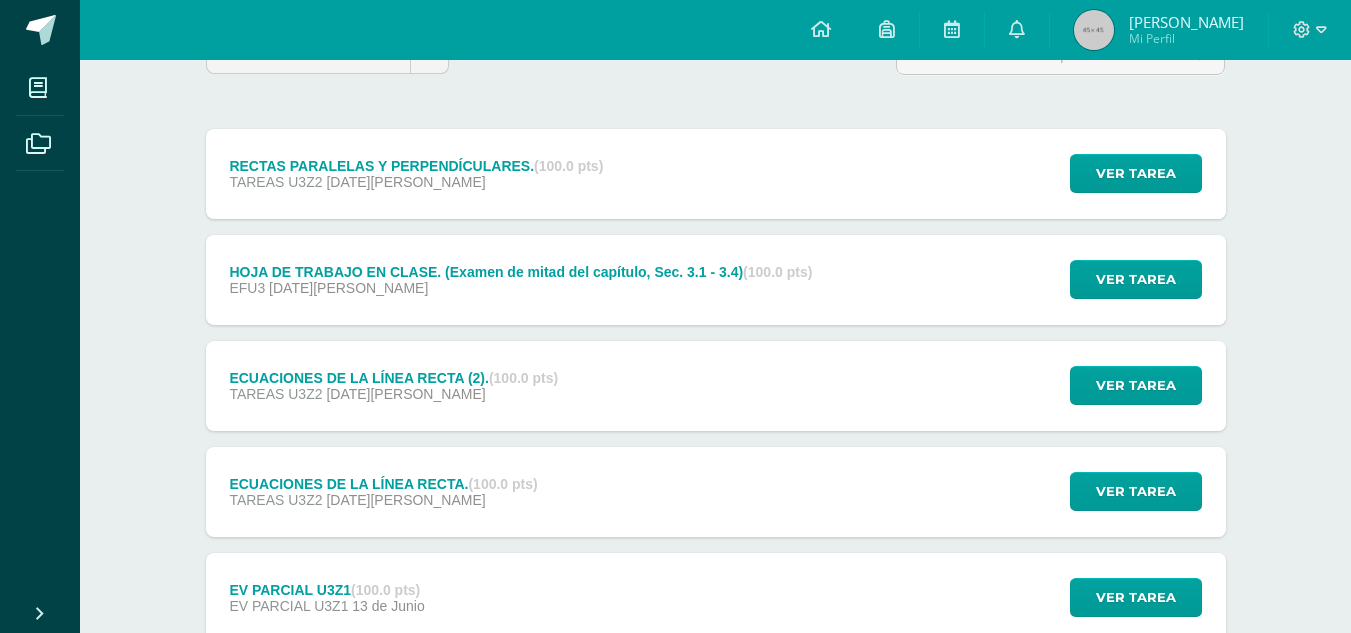 scroll, scrollTop: 0, scrollLeft: 0, axis: both 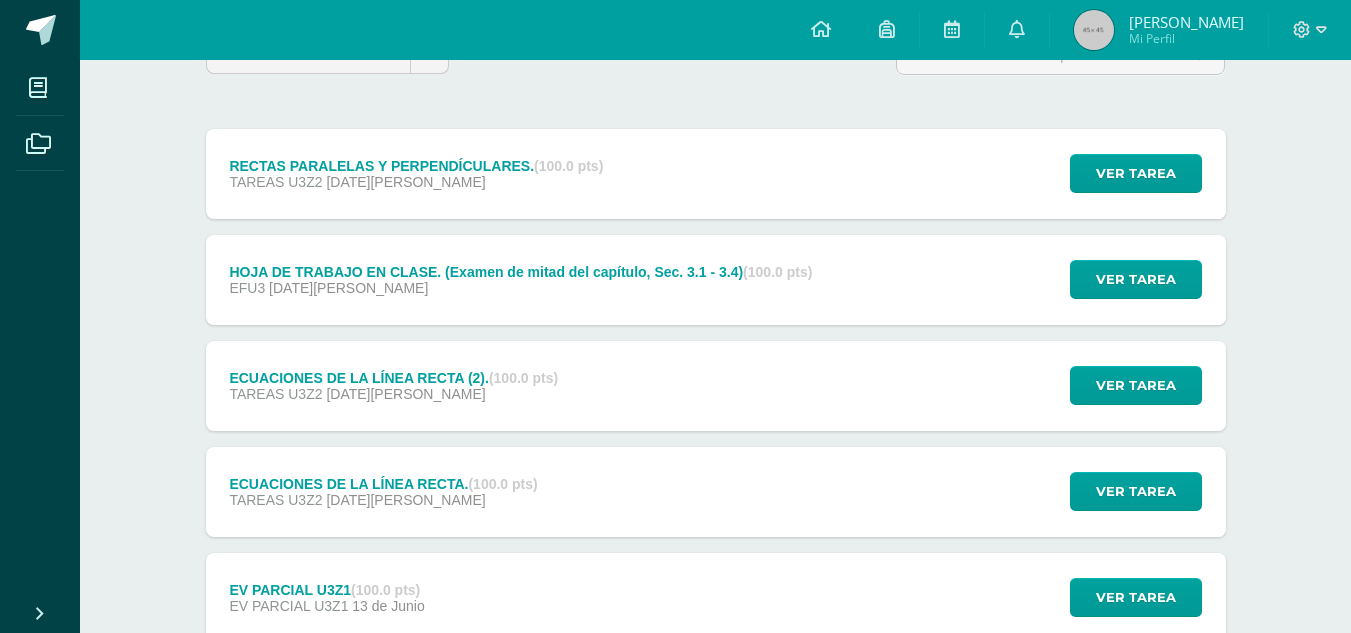 drag, startPoint x: 1365, startPoint y: 195, endPoint x: 1365, endPoint y: 317, distance: 122 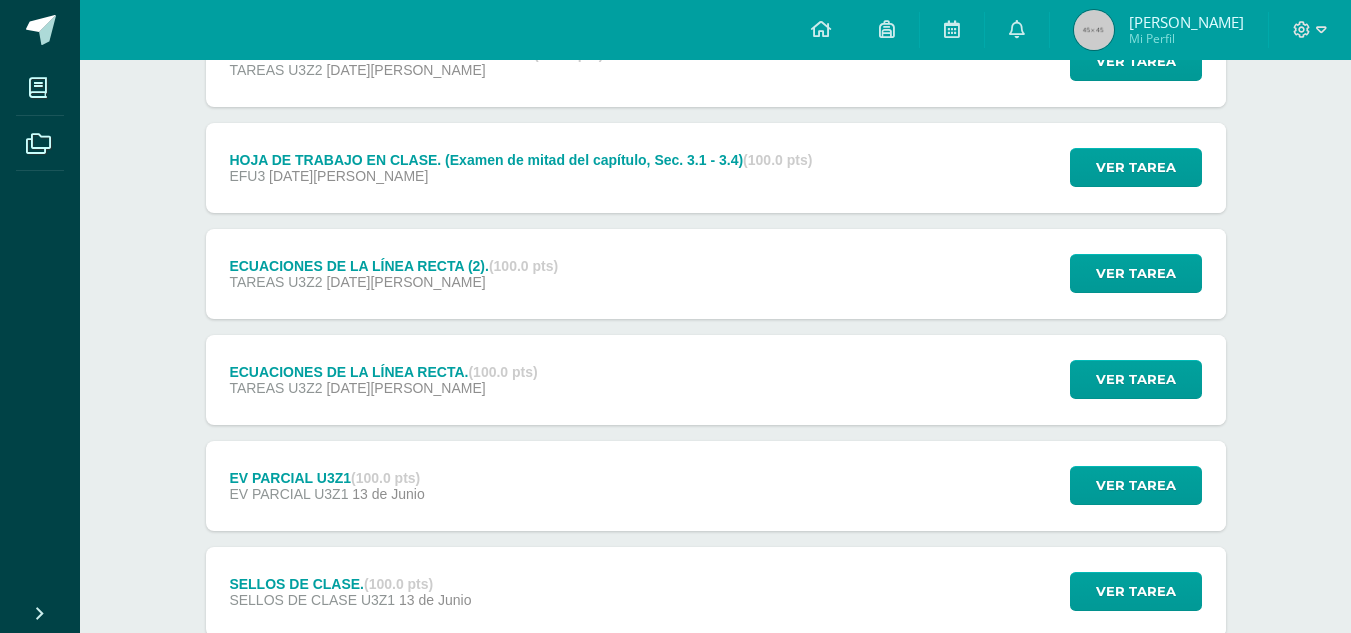 scroll, scrollTop: 303, scrollLeft: 0, axis: vertical 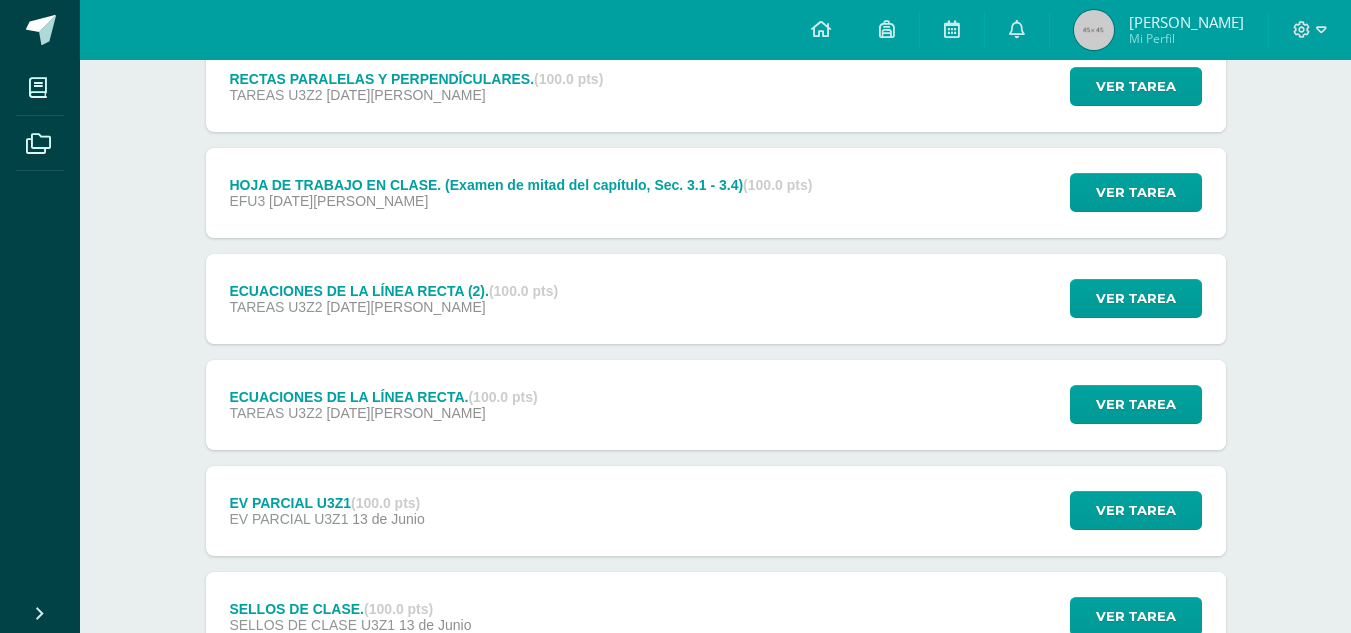 click on "ECUACIONES DE LA LÍNEA RECTA.  (100.0 pts)
TAREAS U3Z2
02 de Julio
Ver tarea
ECUACIONES DE LA LÍNEA RECTA.
Matemática  Bas III
Fecha:
Miércoles 02 de Julio
Hora:" at bounding box center [716, 405] 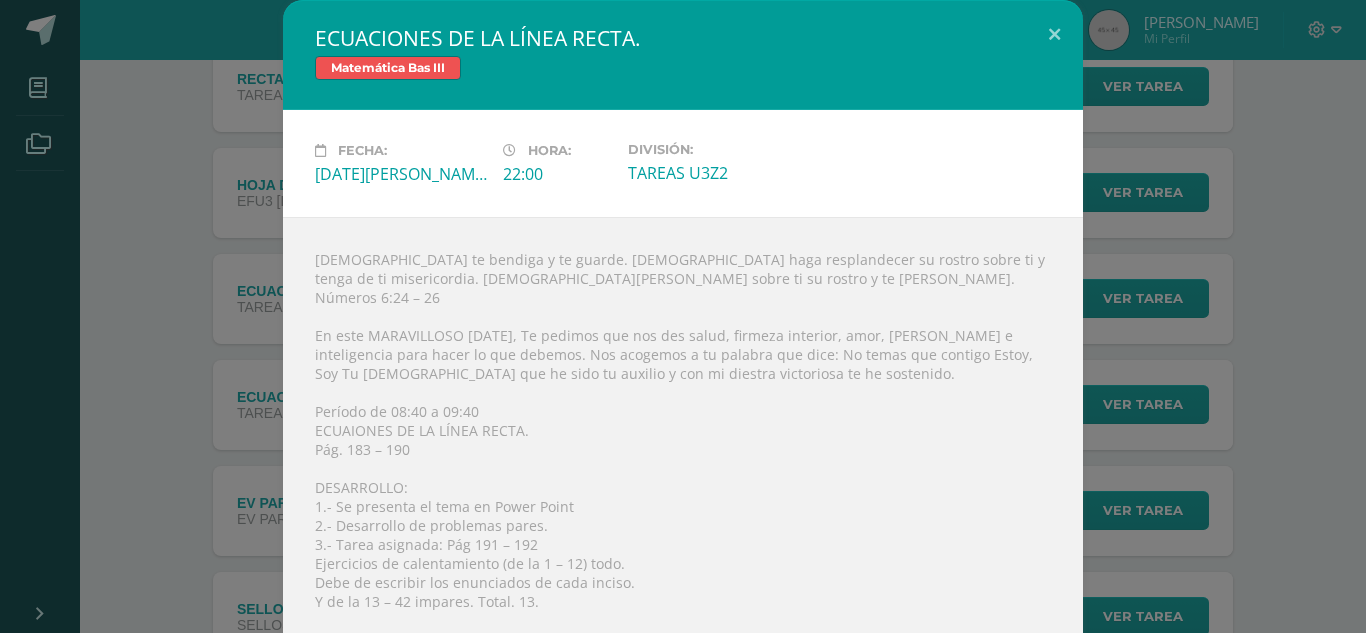 click on "ECUACIONES DE LA LÍNEA RECTA.
Matemática  Bas III
Fecha:
Miércoles 02 de Julio
Hora:
22:00
División:" at bounding box center [683, 472] 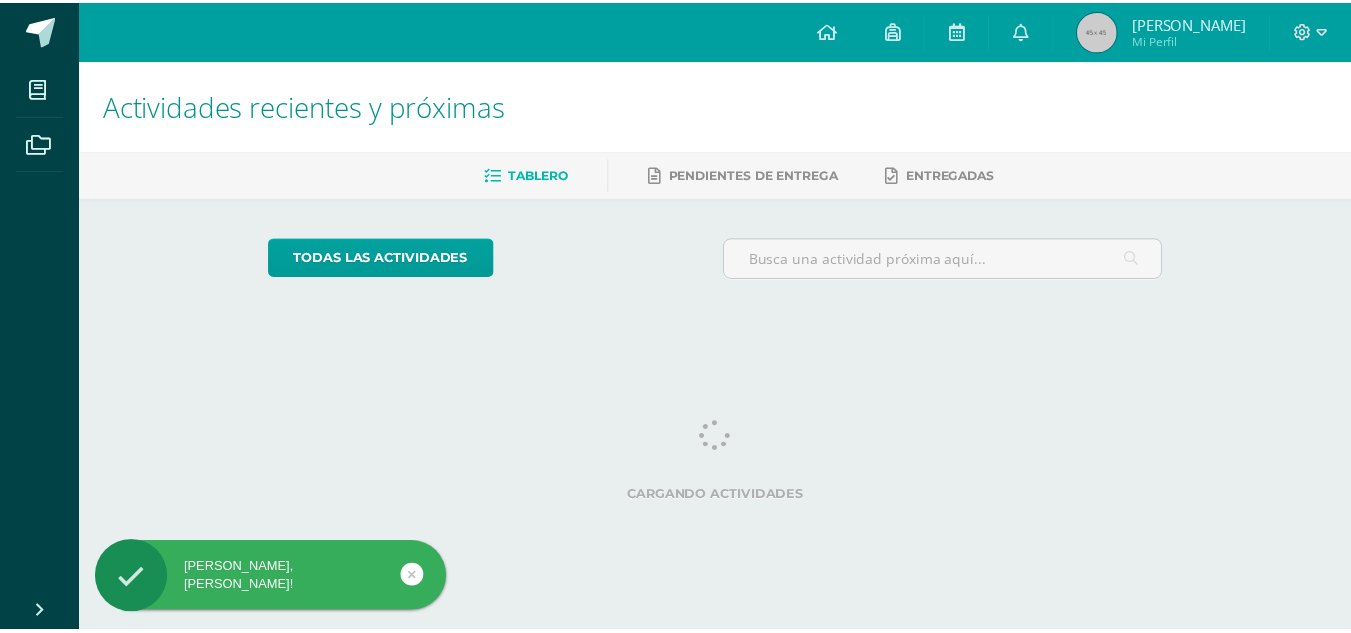 scroll, scrollTop: 0, scrollLeft: 0, axis: both 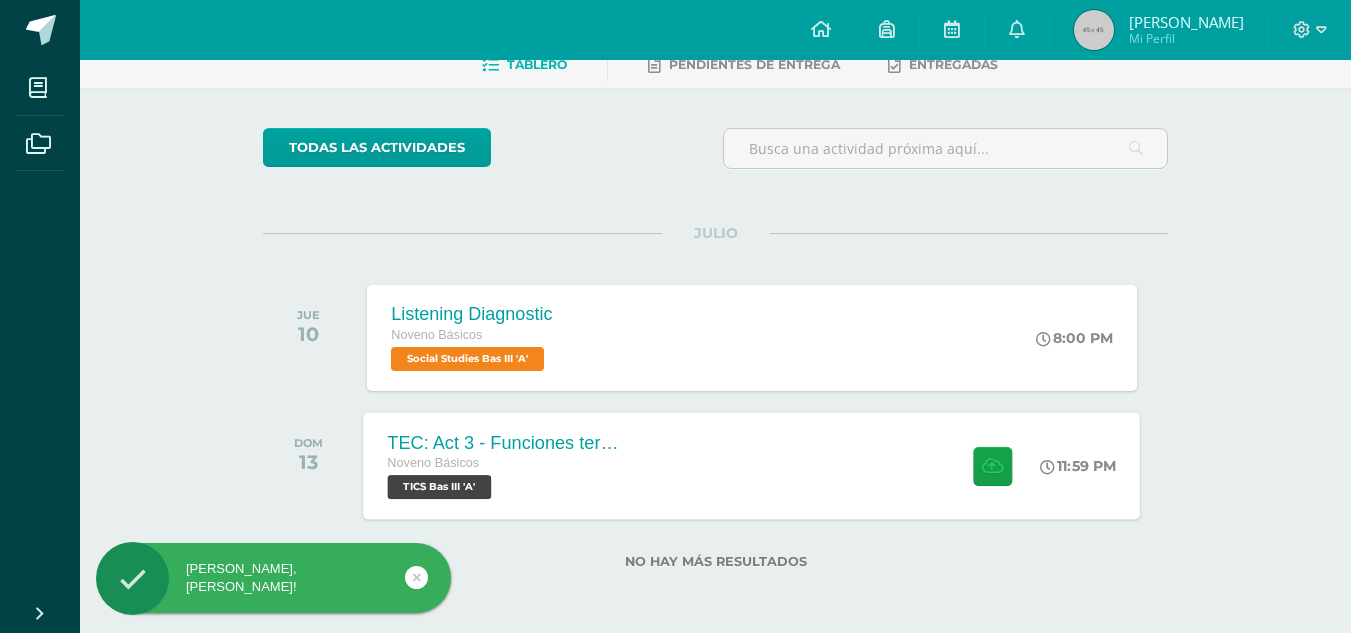 click on "TEC: Act 3 - Funciones terminadas
Noveno Básicos
TICS  Bas III 'A'
11:59 PM
TEC: Act 3 - Funciones terminadas
TICS  Bas III" at bounding box center [752, 465] 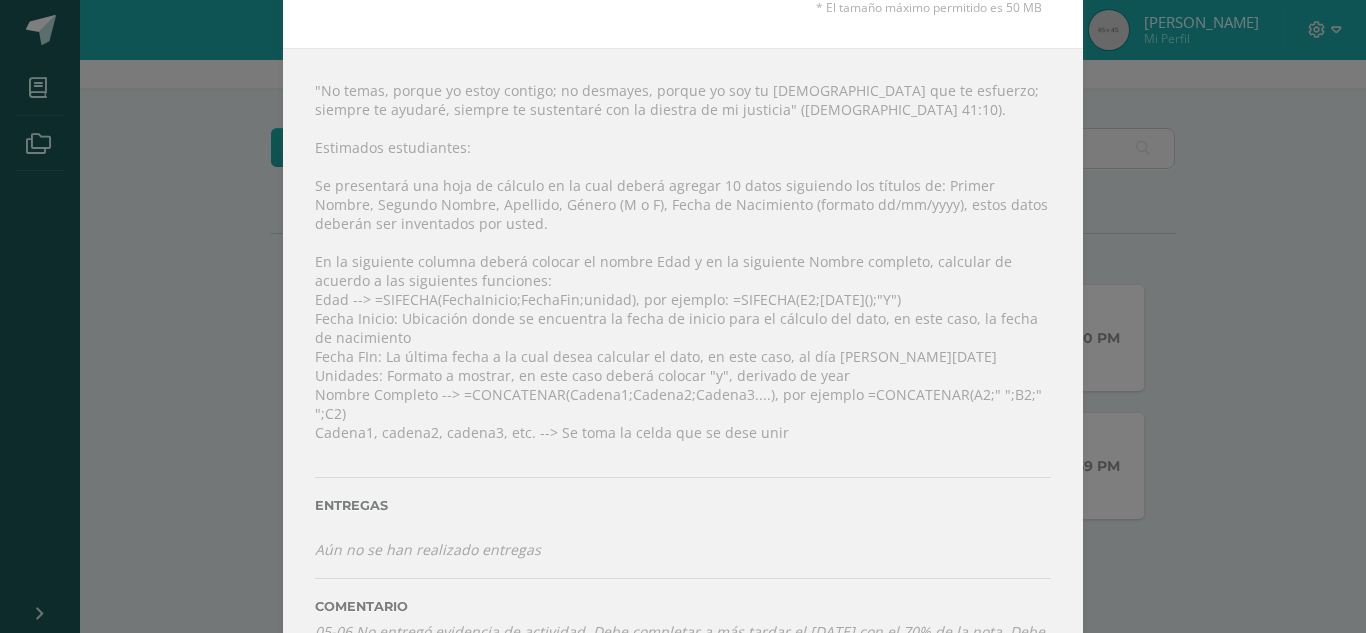 scroll, scrollTop: 197, scrollLeft: 0, axis: vertical 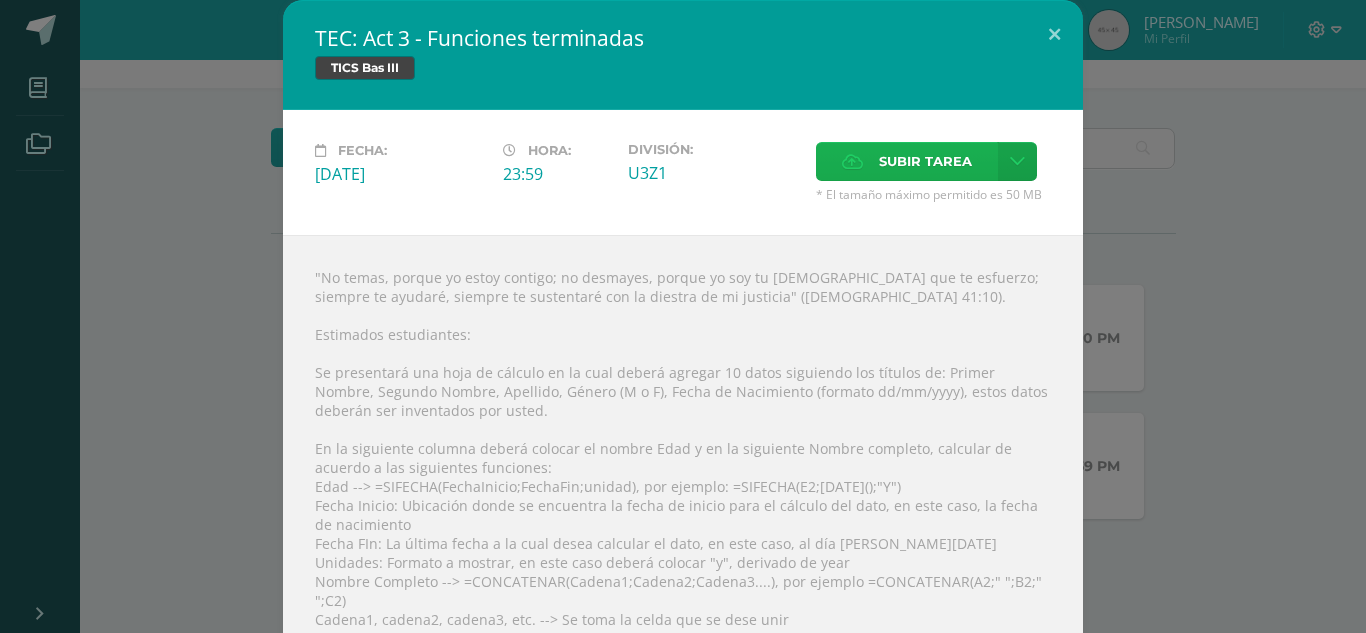 click on "Subir tarea" at bounding box center (925, 161) 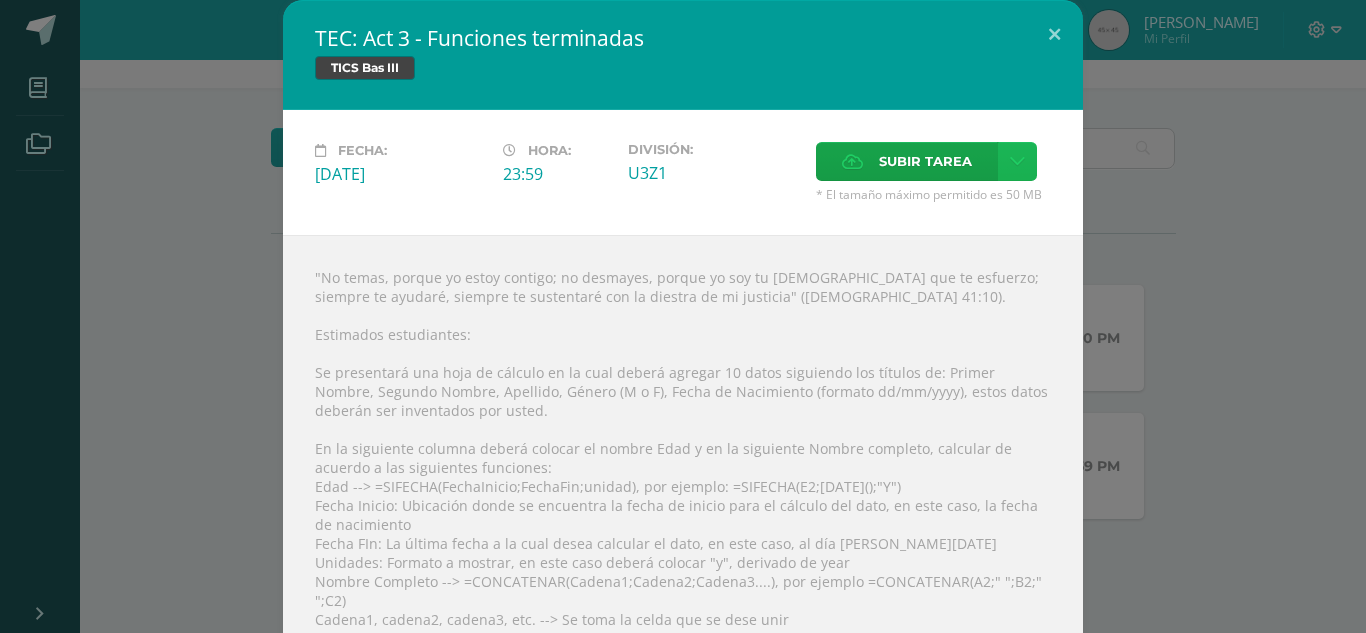 click at bounding box center [1017, 161] 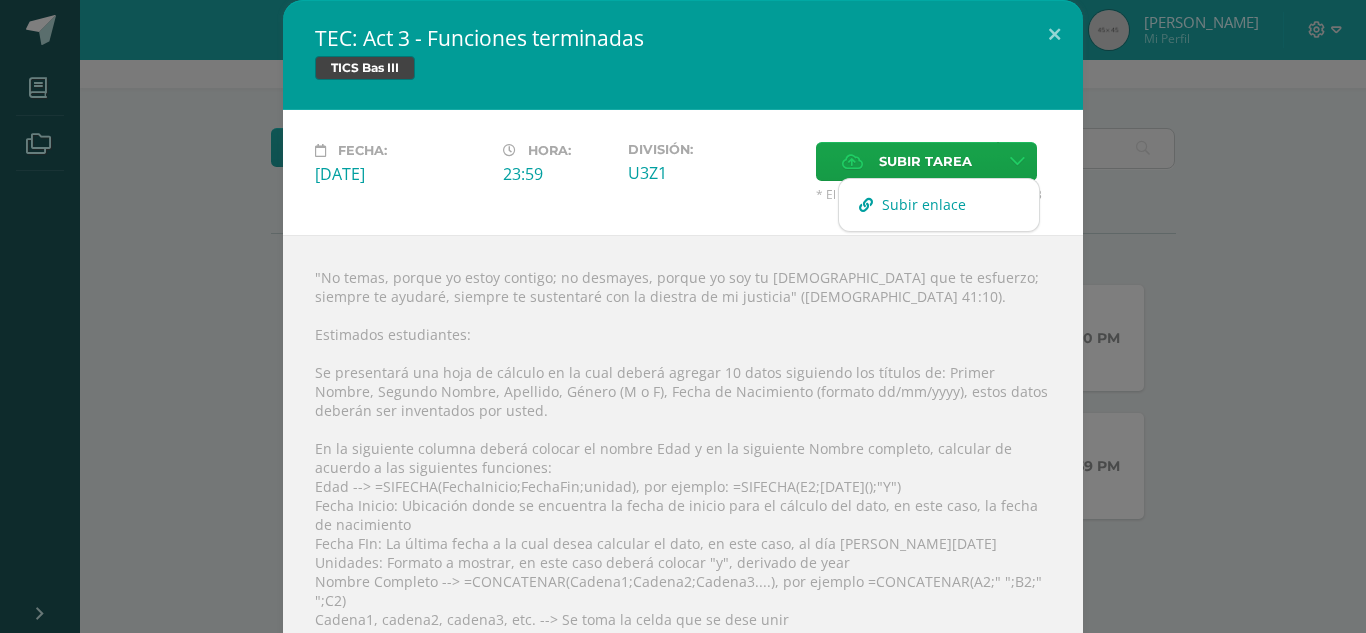 click on "Subir enlace" at bounding box center [939, 204] 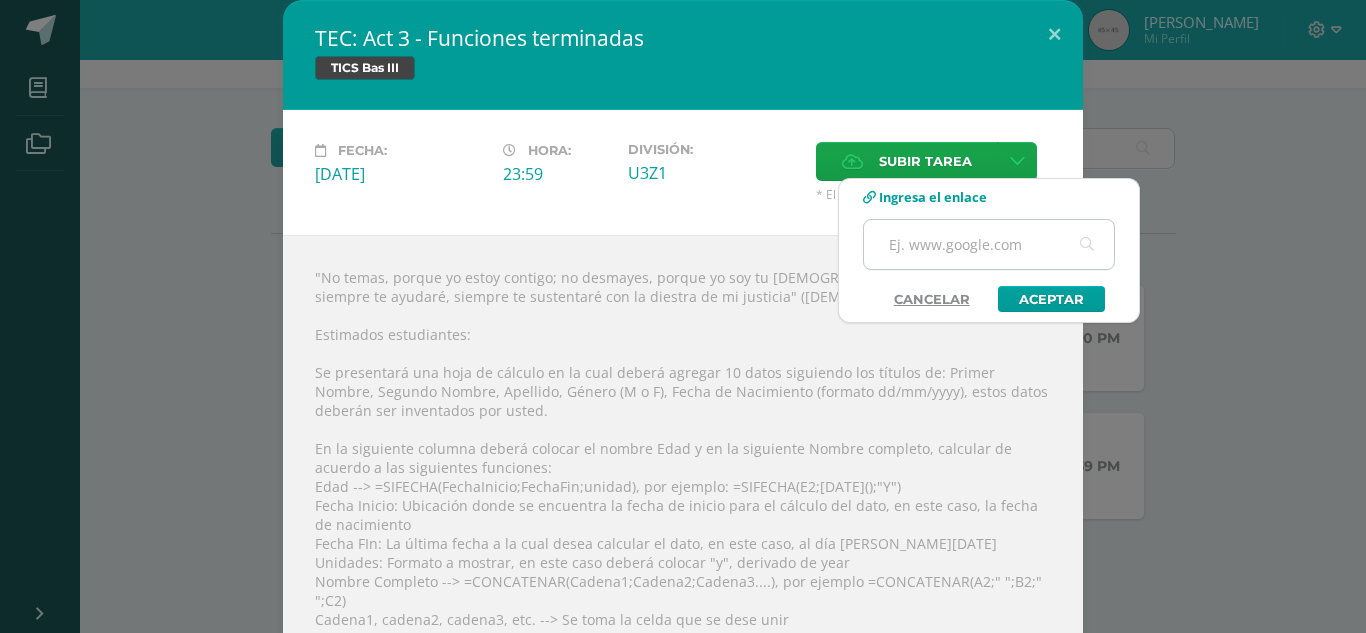 click at bounding box center [989, 244] 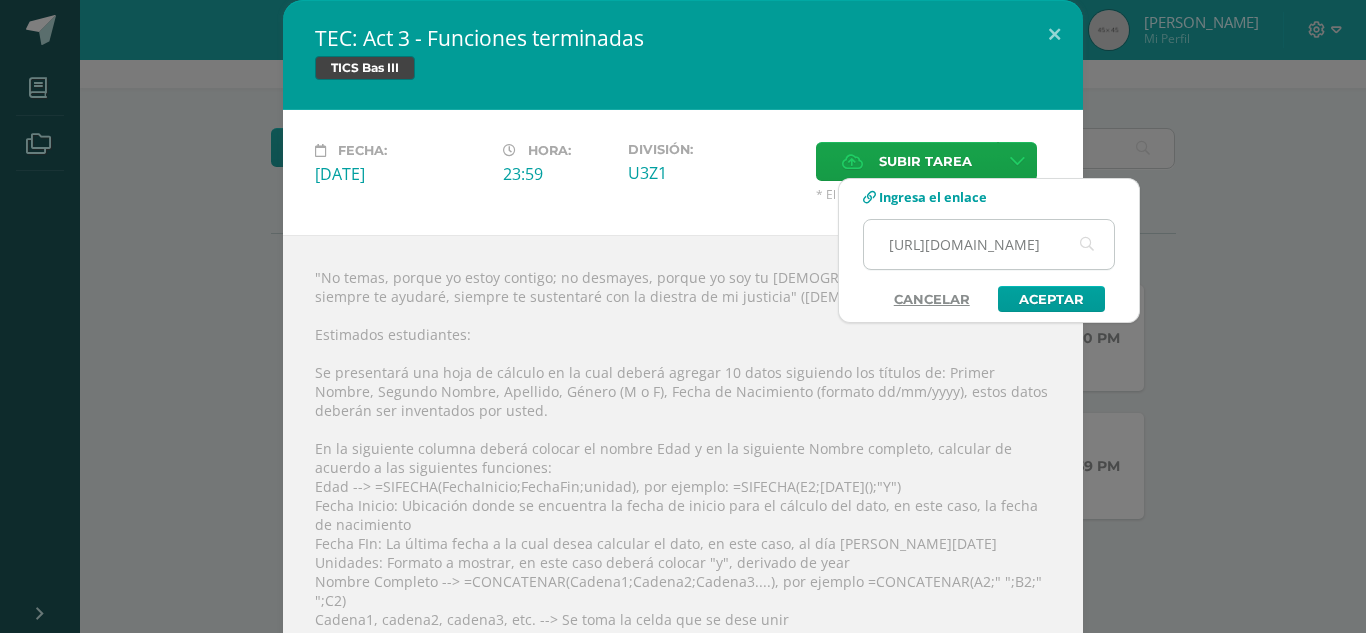scroll, scrollTop: 0, scrollLeft: 586, axis: horizontal 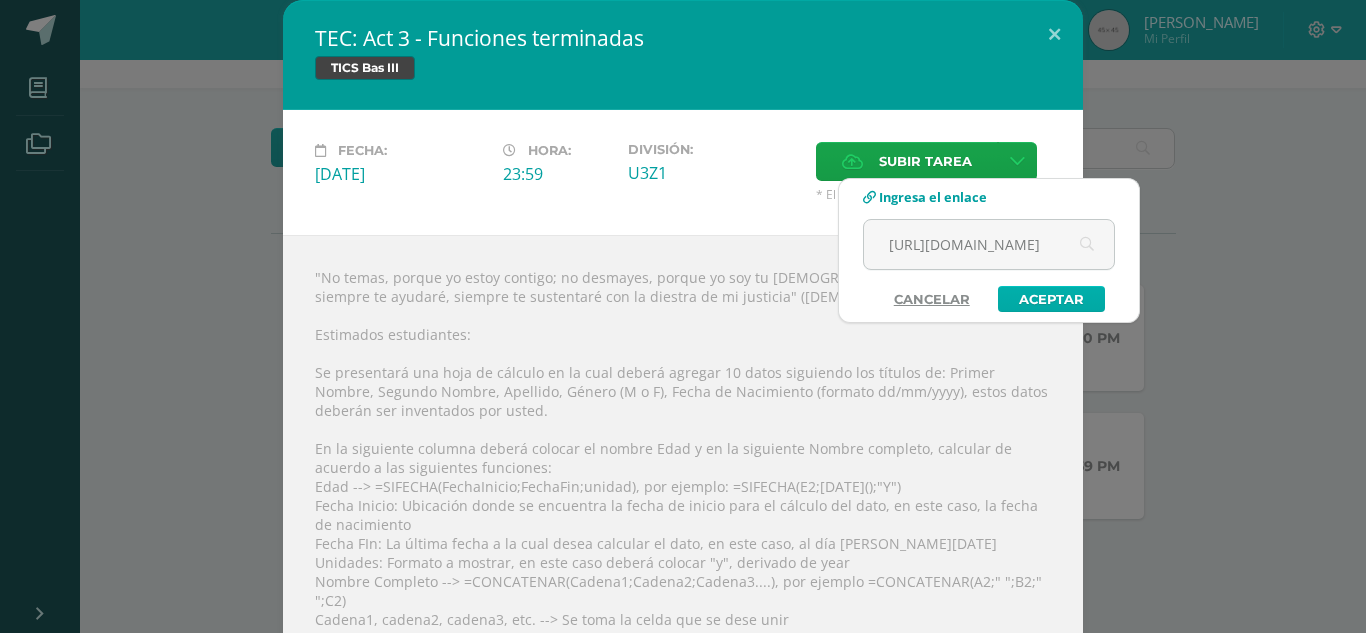 type on "https://docs.google.com/spreadsheets/d/1MaqVidrLp6LENd72nBG8iQX9zRwC1jZjA8qbvdsLOaM/edit?usp=sharing" 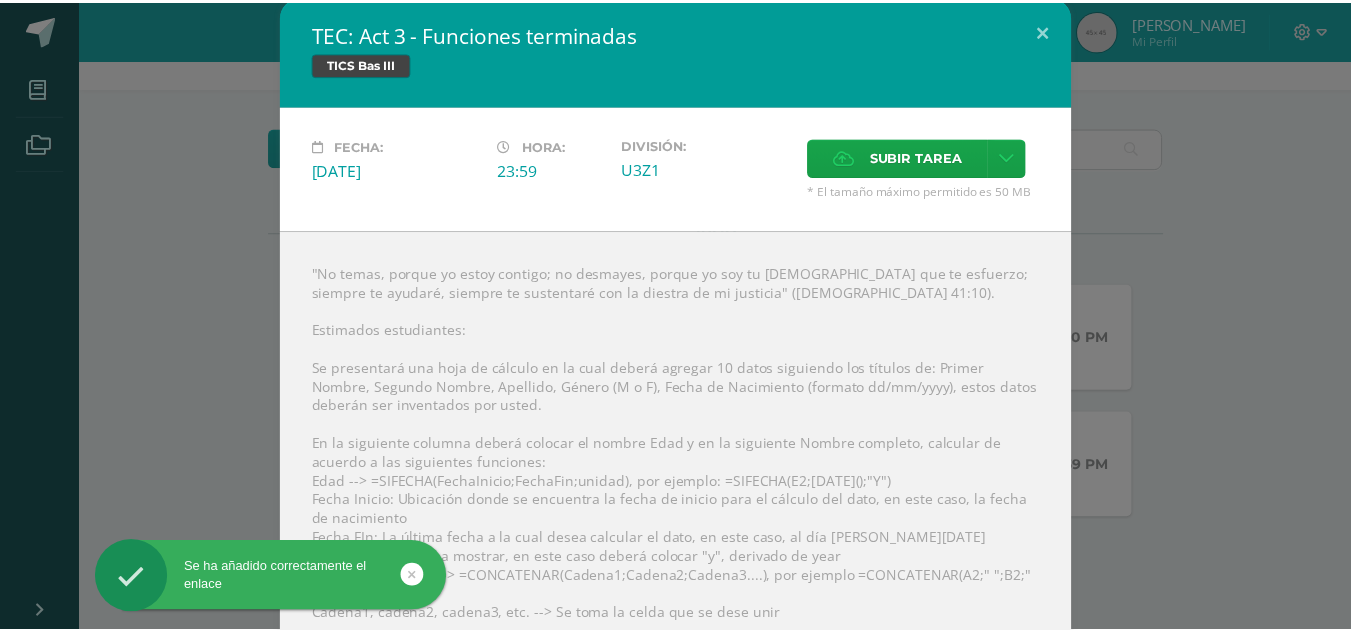 scroll, scrollTop: 3, scrollLeft: 0, axis: vertical 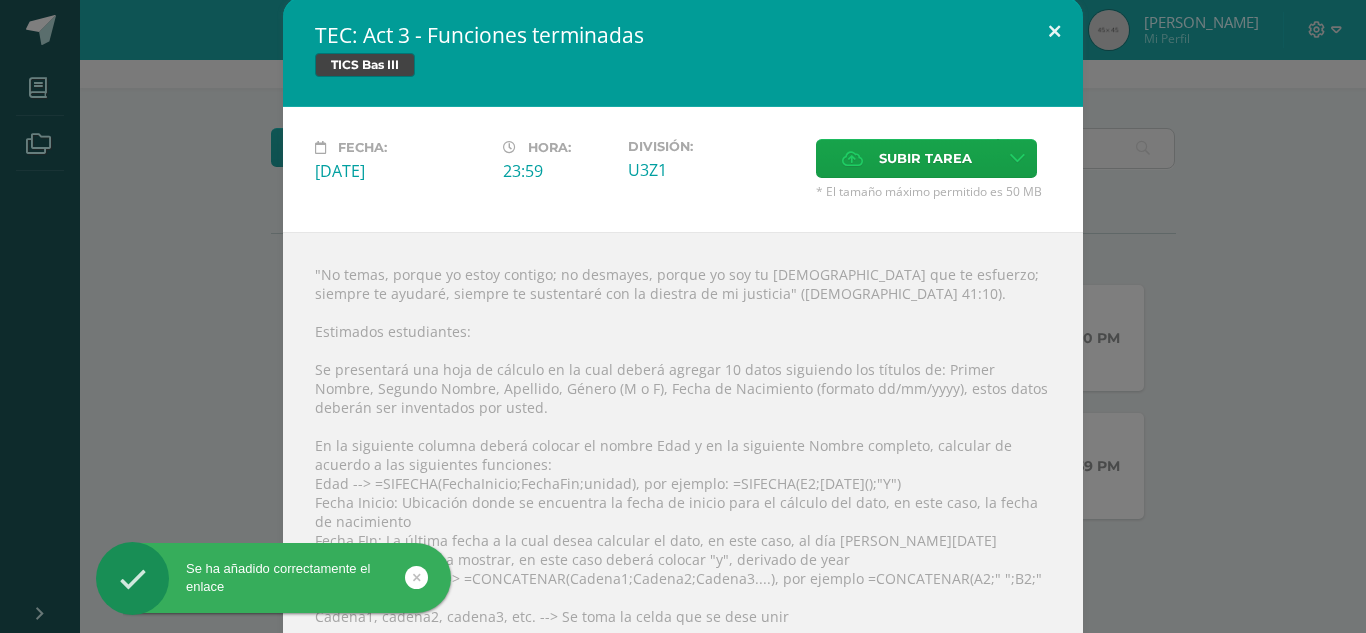 click at bounding box center (1054, 31) 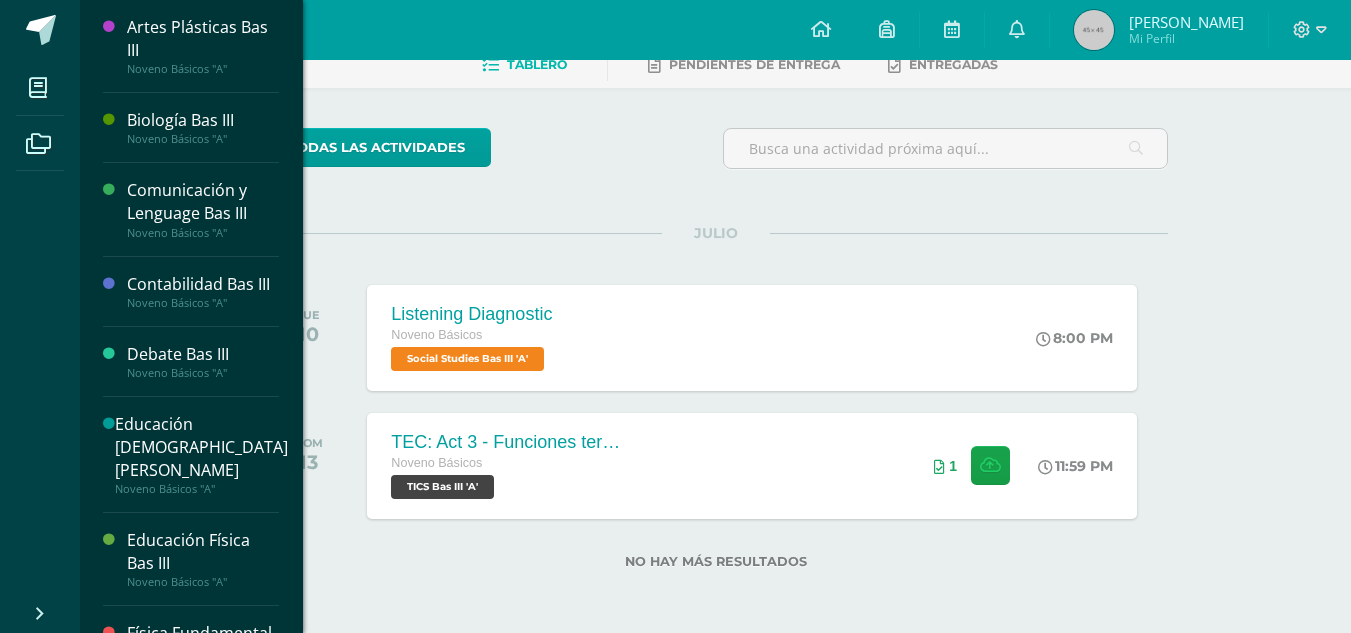 drag, startPoint x: 292, startPoint y: 224, endPoint x: 295, endPoint y: 243, distance: 19.235384 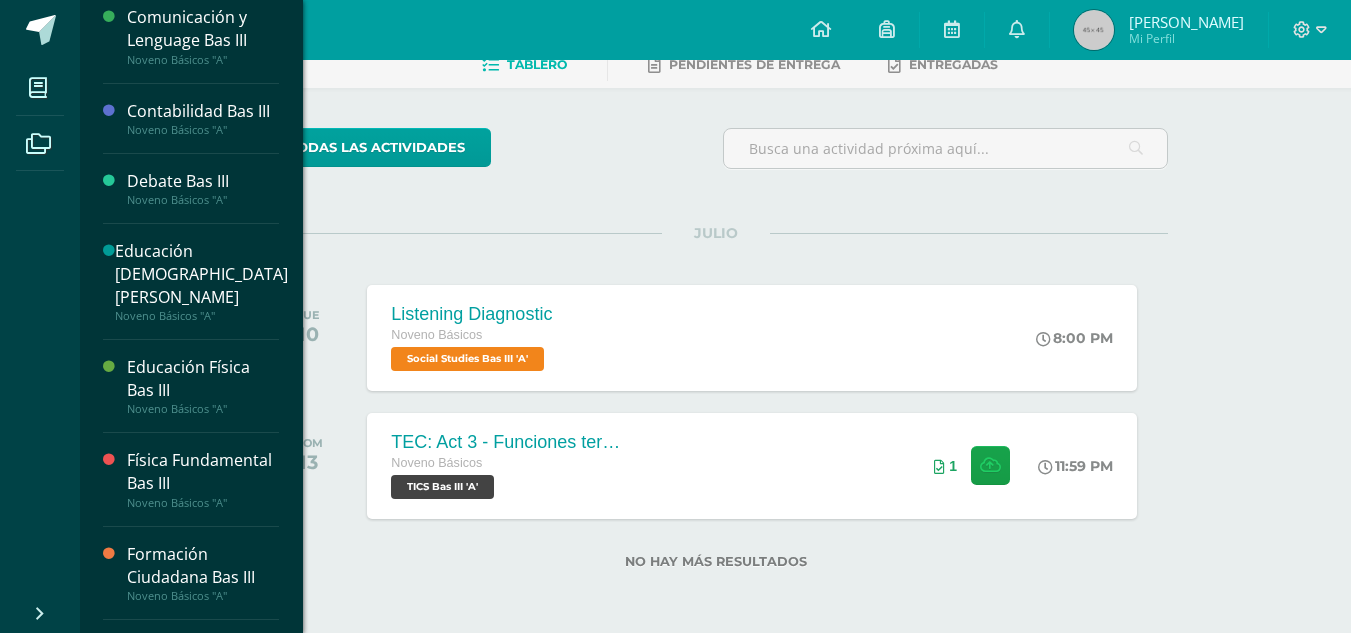 scroll, scrollTop: 271, scrollLeft: 0, axis: vertical 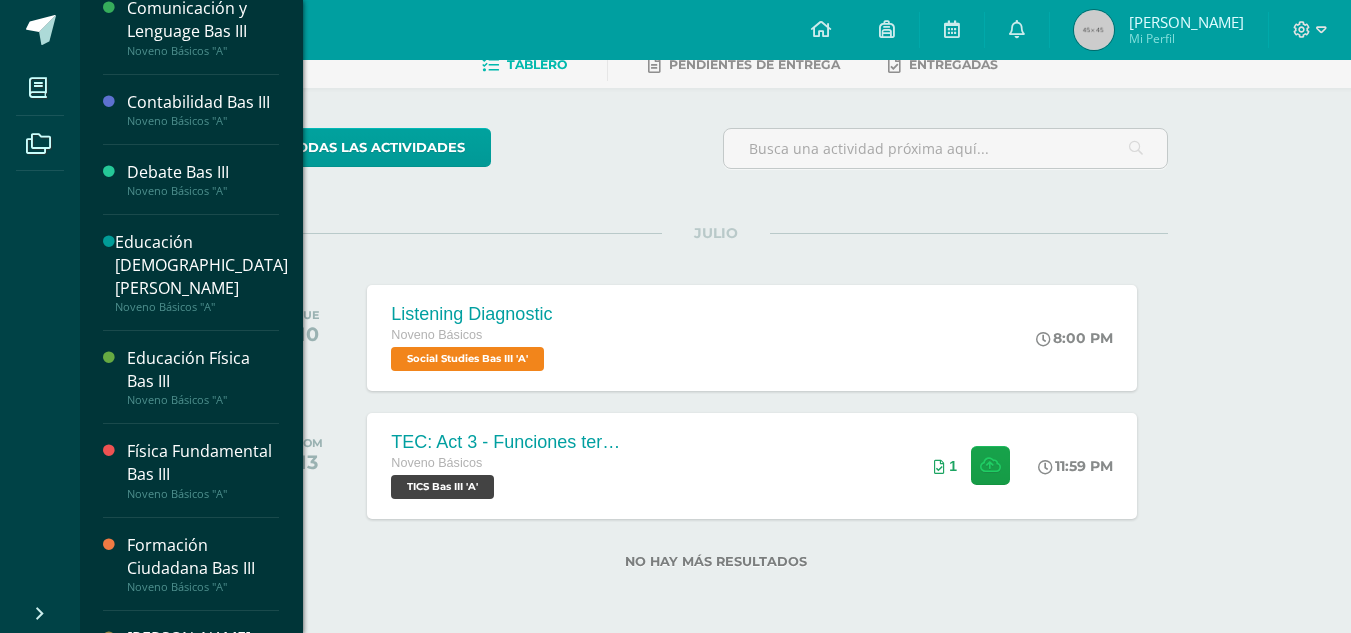 drag, startPoint x: 282, startPoint y: 158, endPoint x: 268, endPoint y: 96, distance: 63.560993 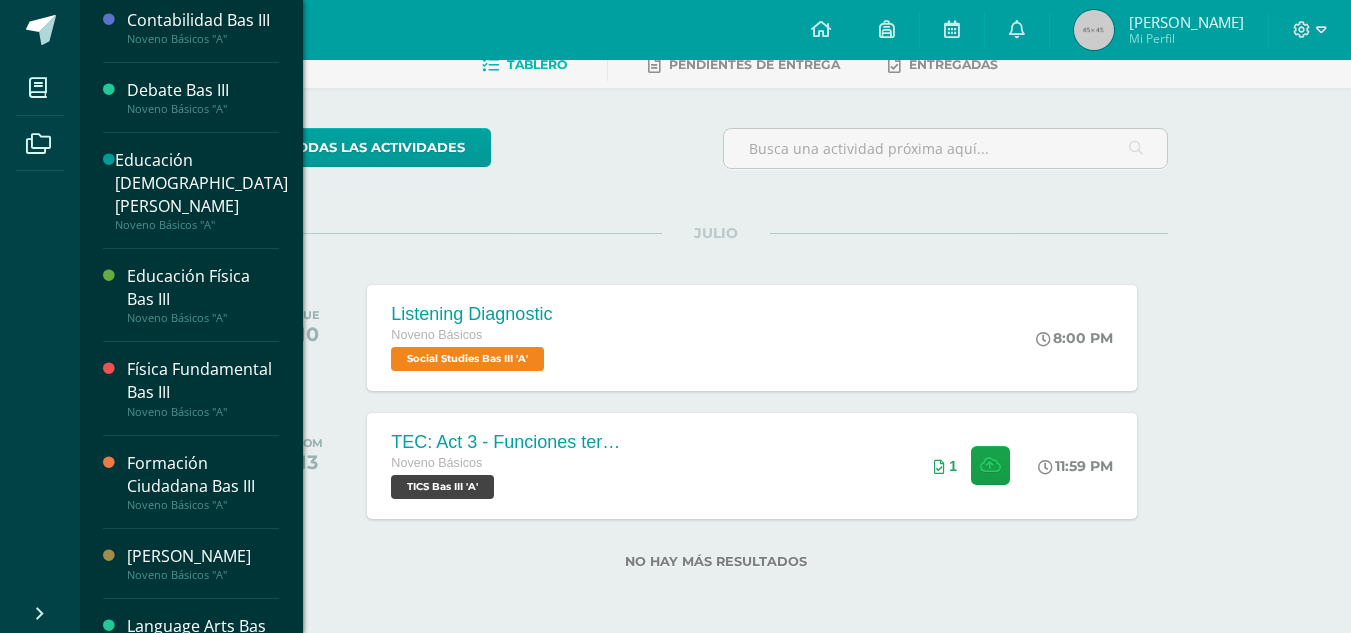 scroll, scrollTop: 276, scrollLeft: 0, axis: vertical 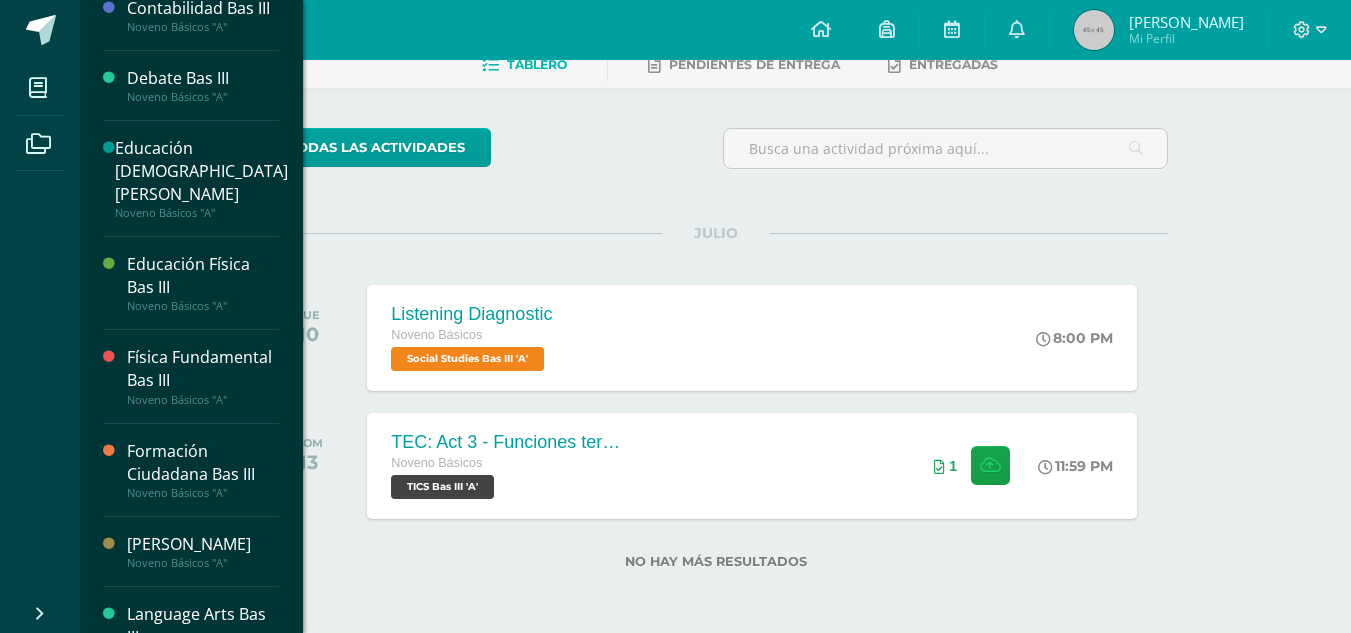 click on "Física Fundamental  Bas III" at bounding box center (203, 369) 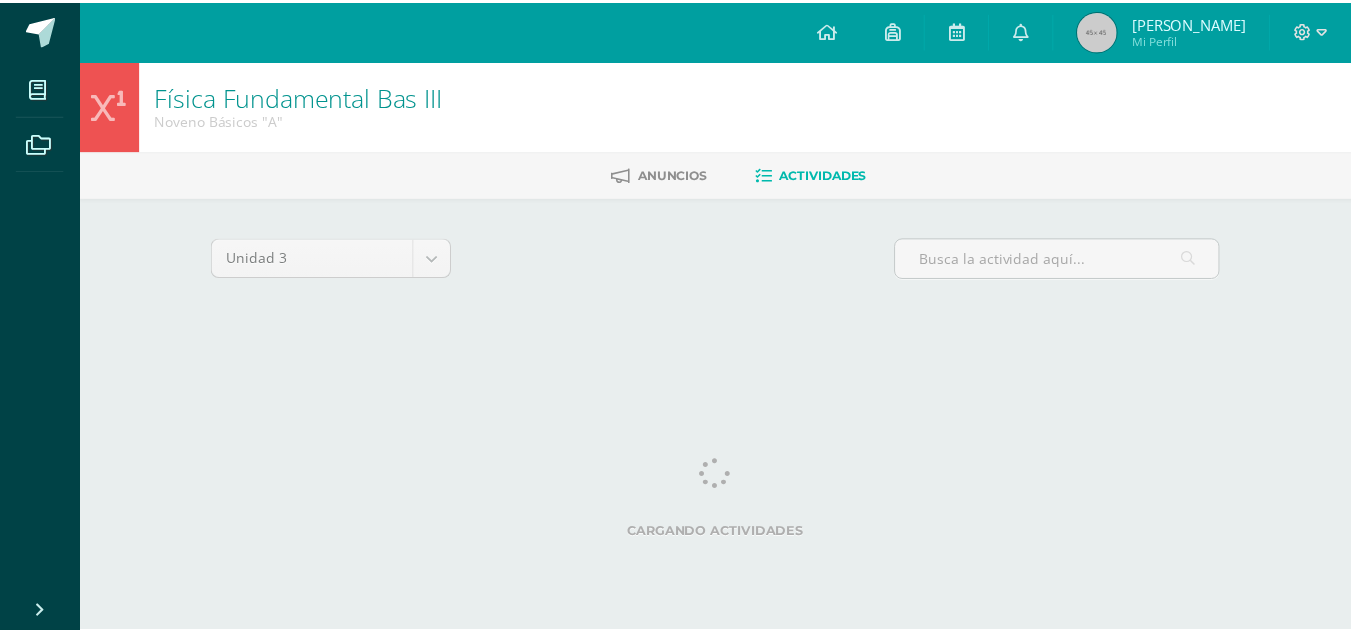scroll, scrollTop: 0, scrollLeft: 0, axis: both 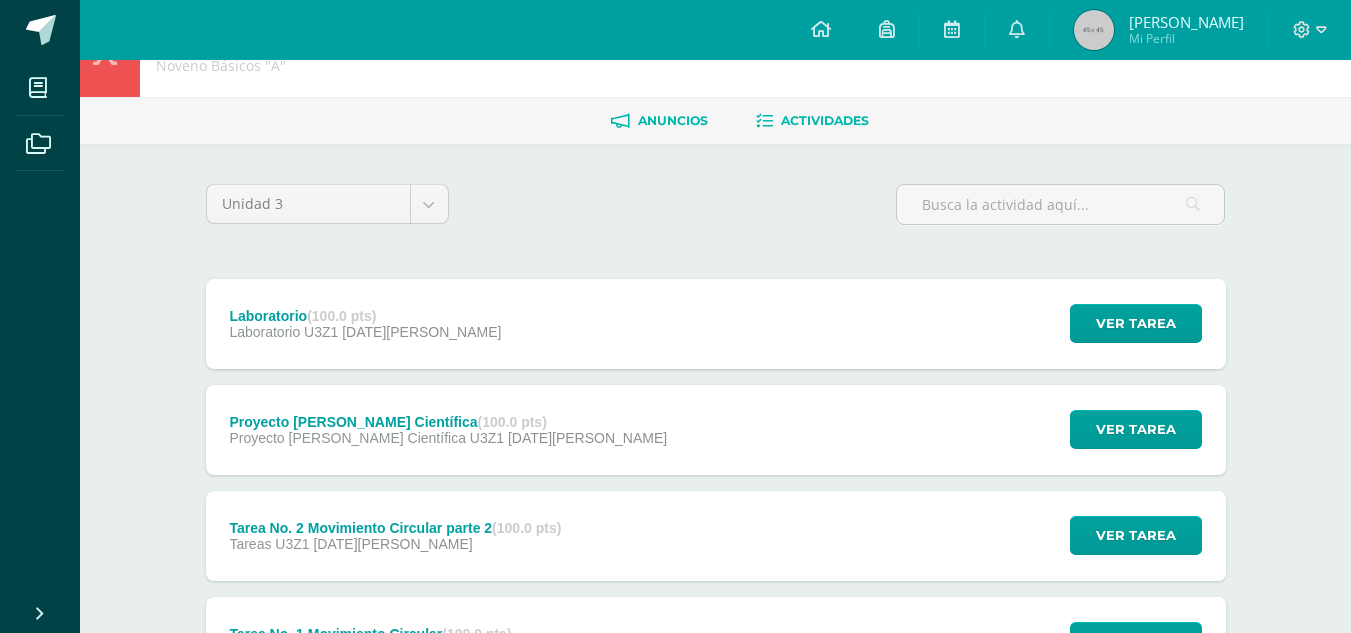 click on "Anuncios" at bounding box center [659, 121] 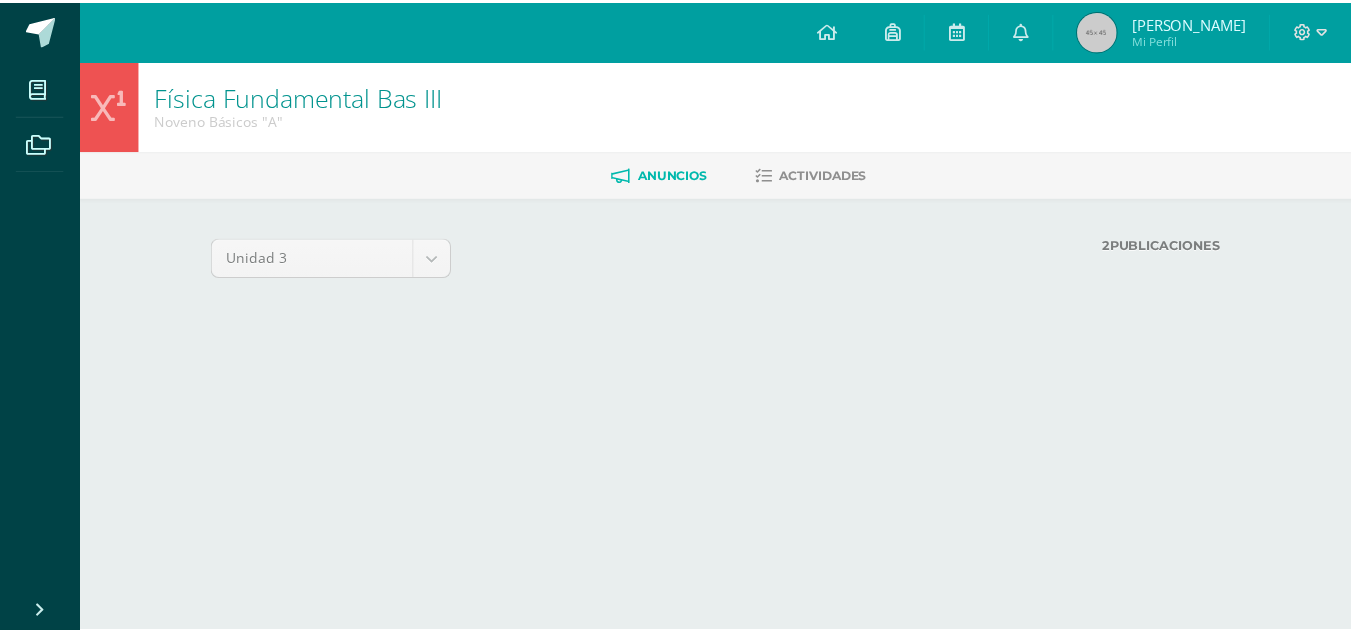 scroll, scrollTop: 0, scrollLeft: 0, axis: both 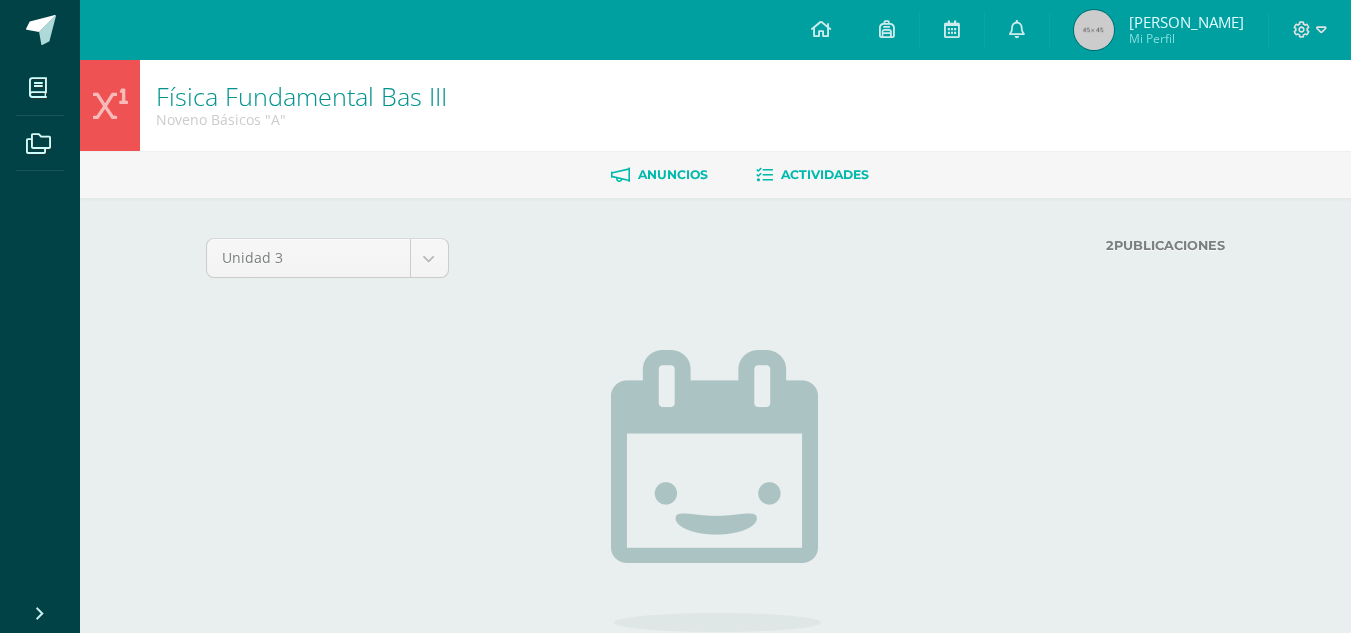 click on "Actividades" at bounding box center [825, 174] 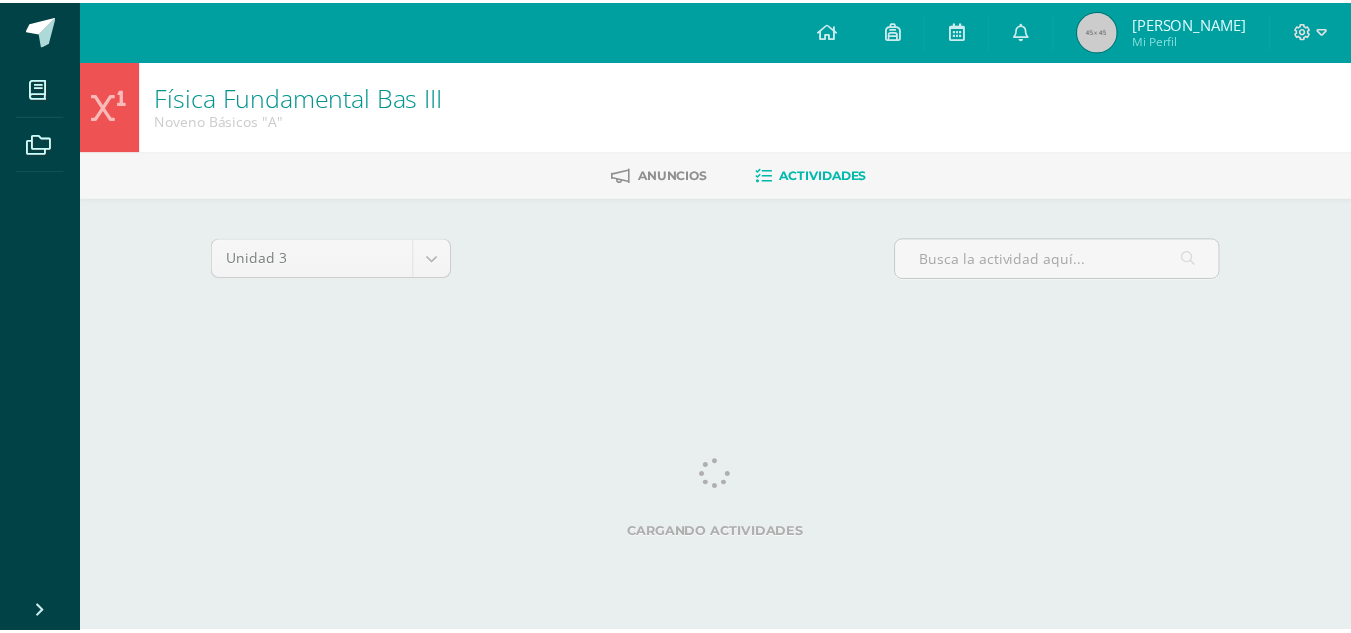 scroll, scrollTop: 0, scrollLeft: 0, axis: both 